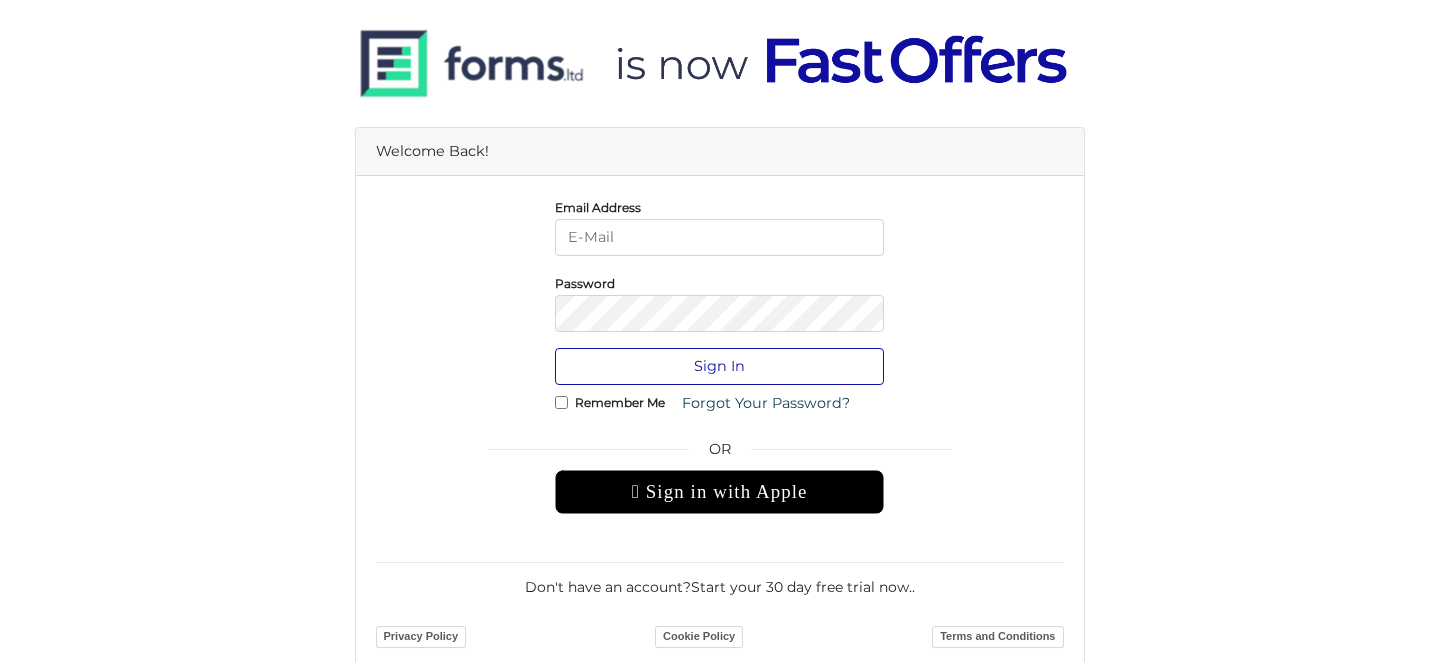 scroll, scrollTop: 122, scrollLeft: 0, axis: vertical 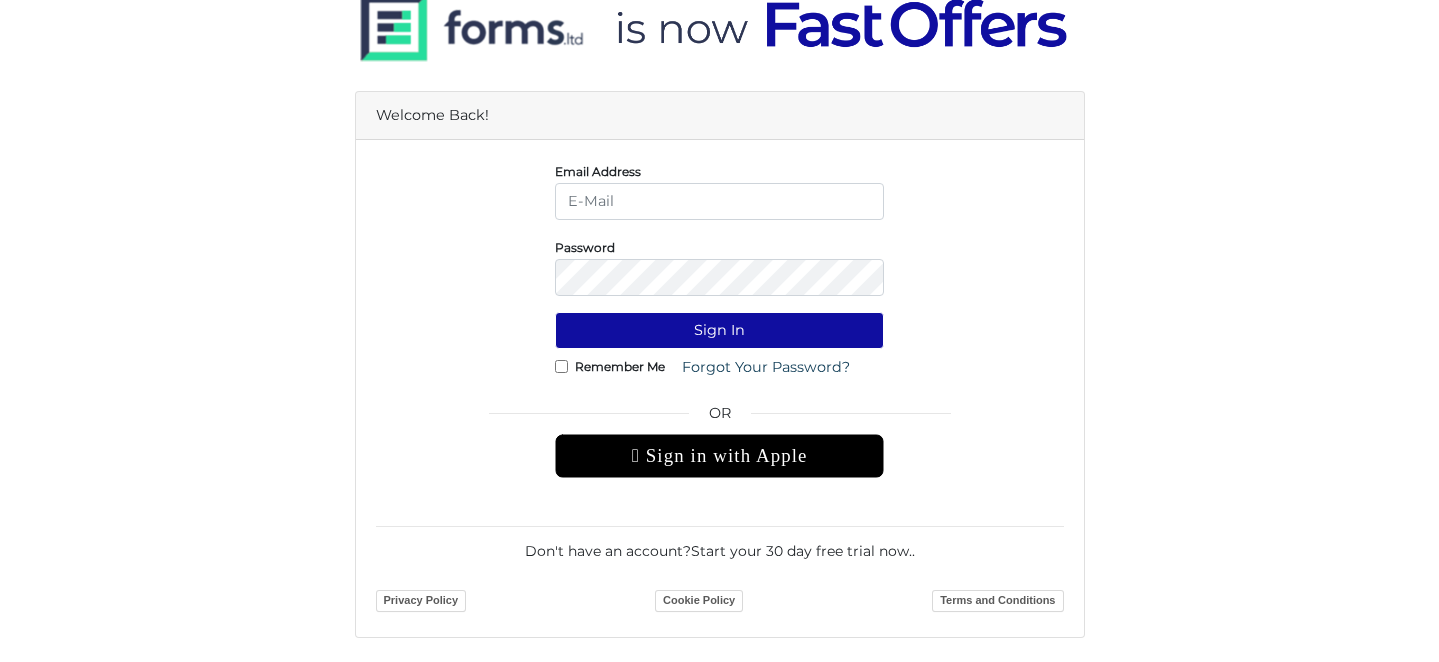click on "Don't have an account?  Start your 30 day free trial now. ." at bounding box center (720, 544) 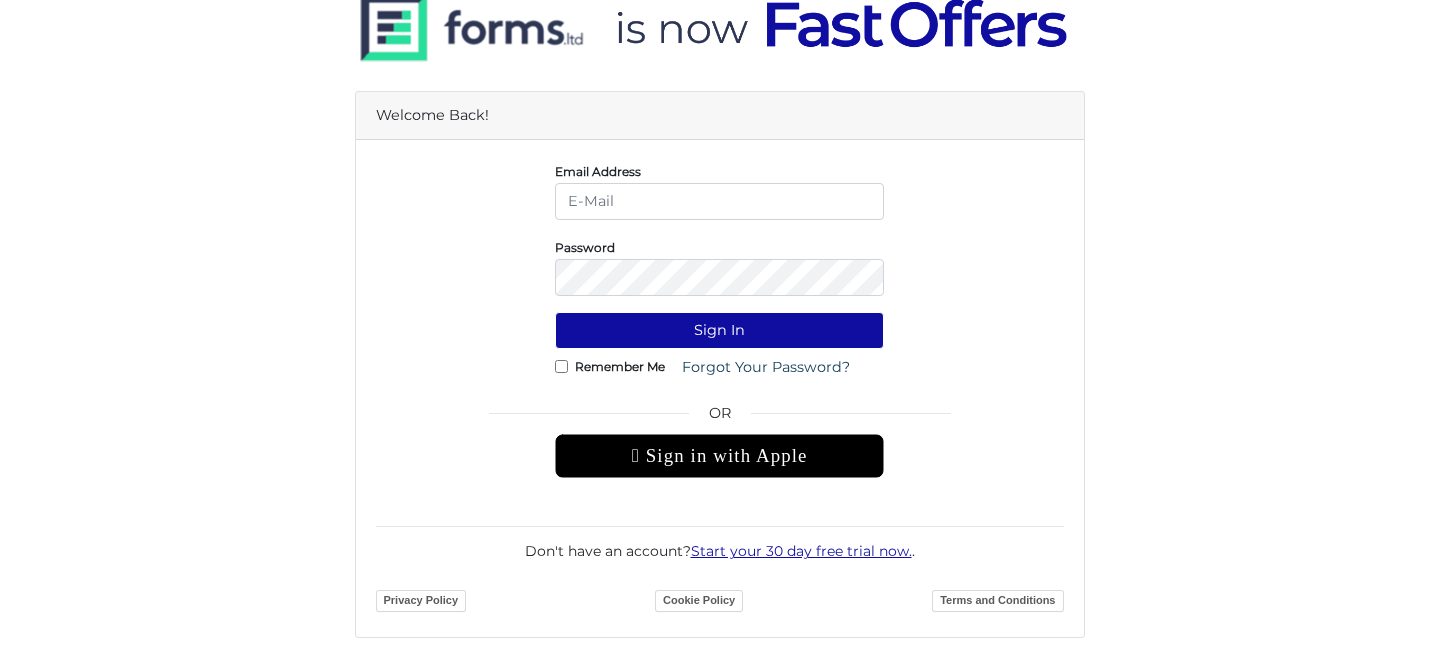 click on "Start your 30 day free trial now." at bounding box center [801, 551] 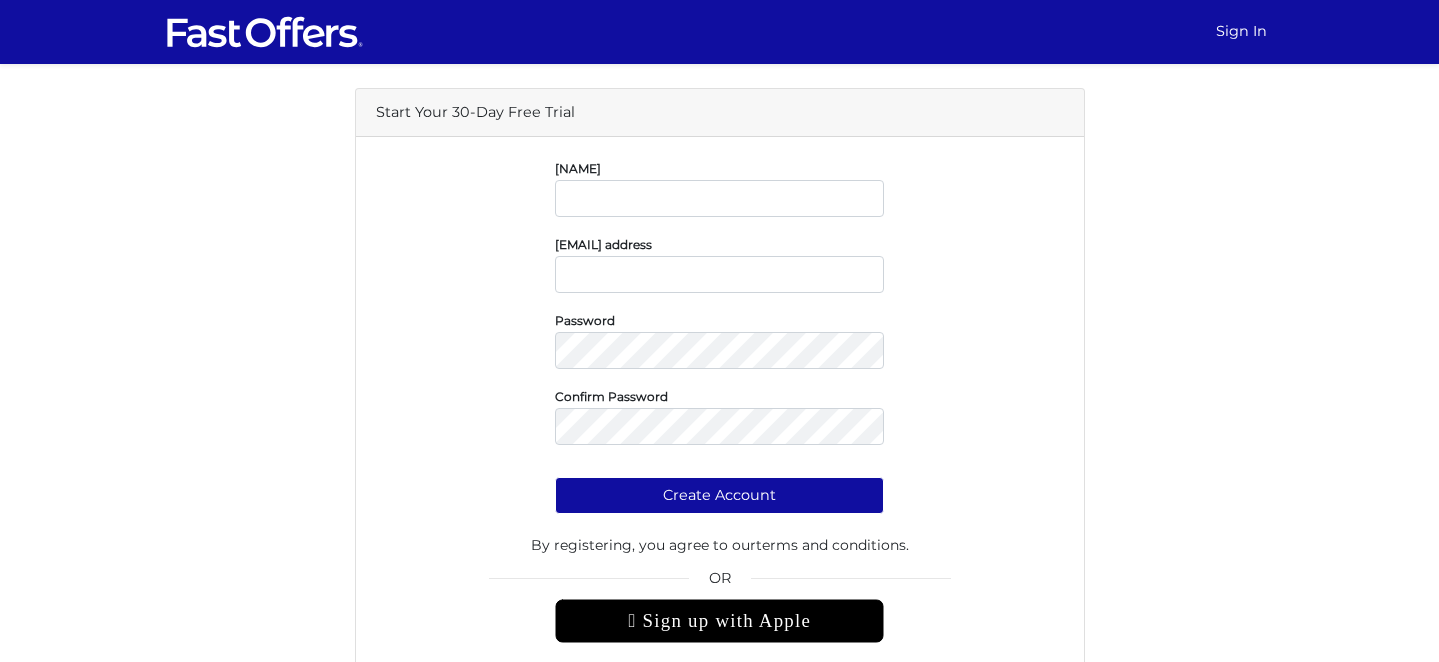 scroll, scrollTop: 0, scrollLeft: 0, axis: both 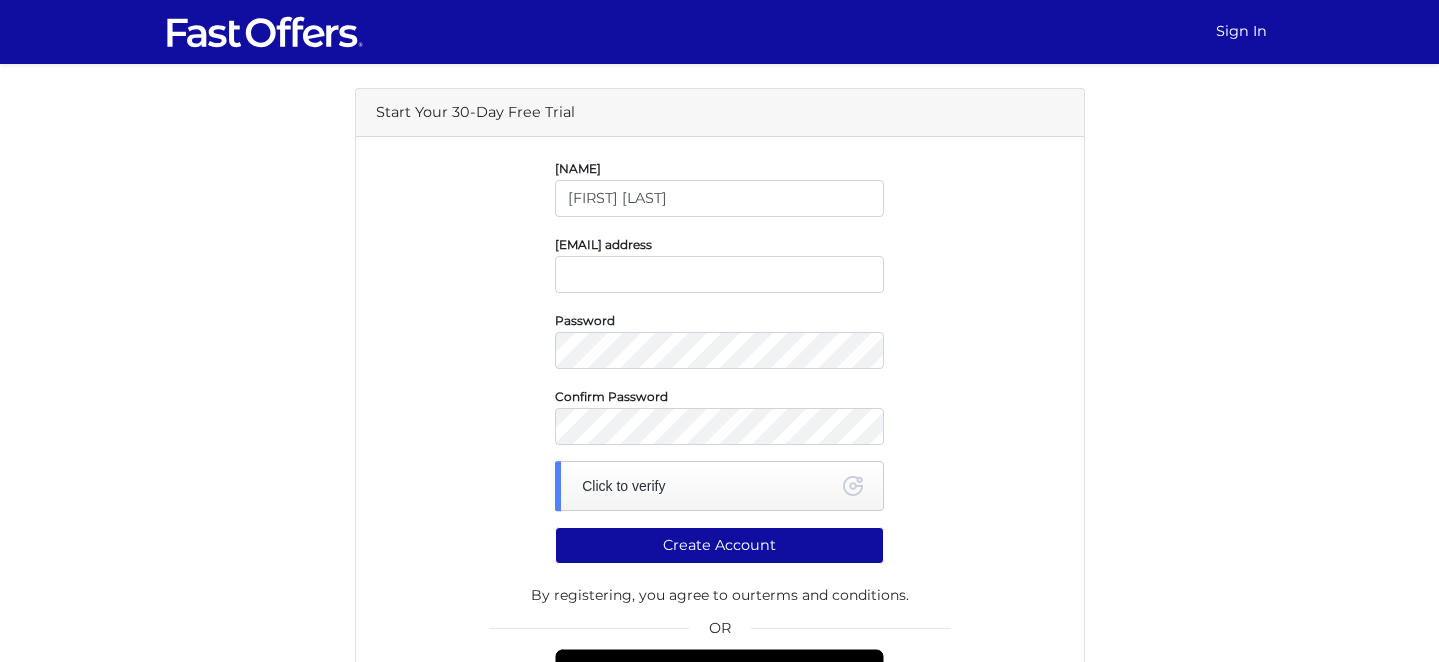 type on "[FIRST] [LAST]" 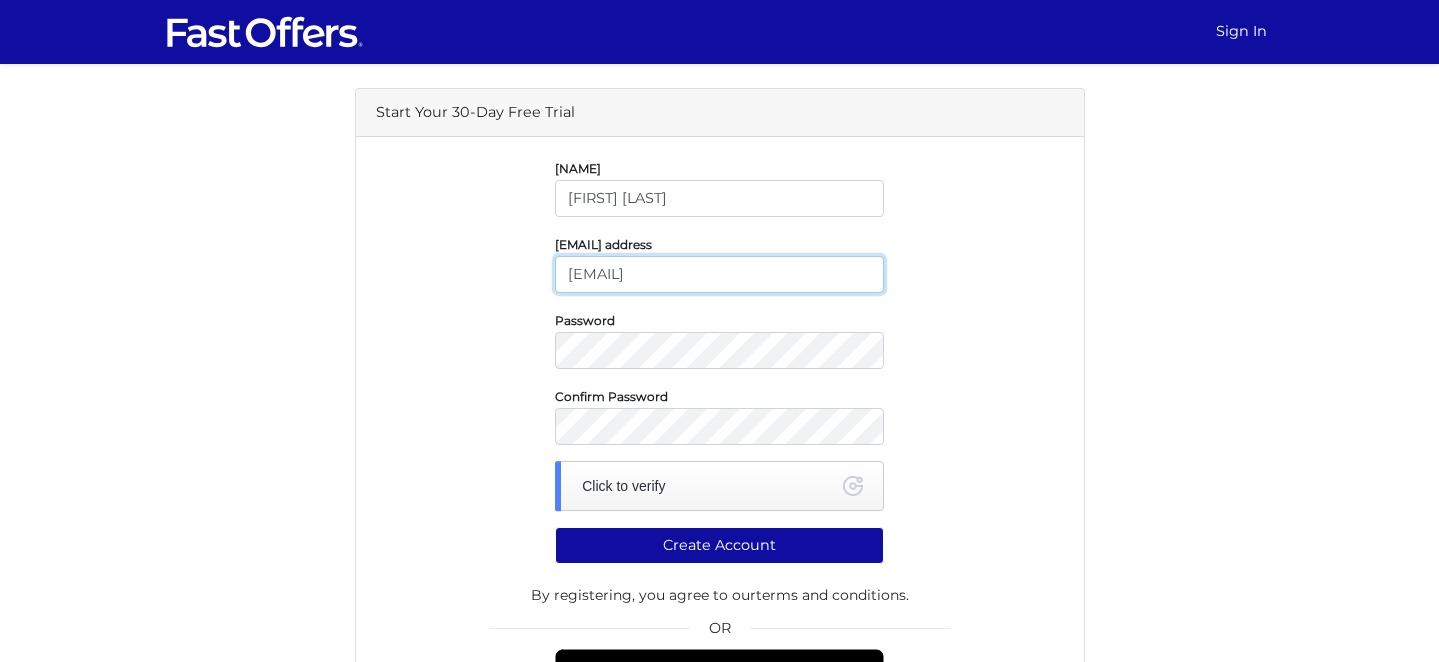 type on "[EMAIL]" 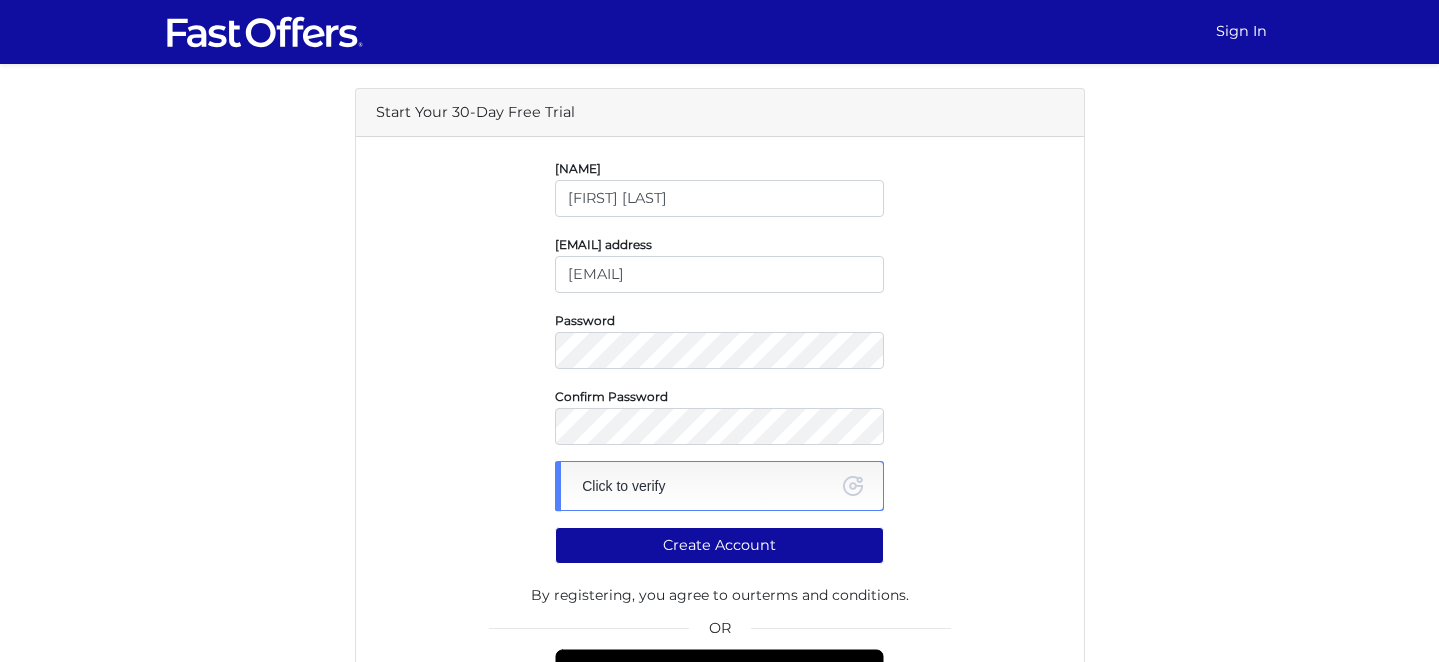 click at bounding box center (719, 486) 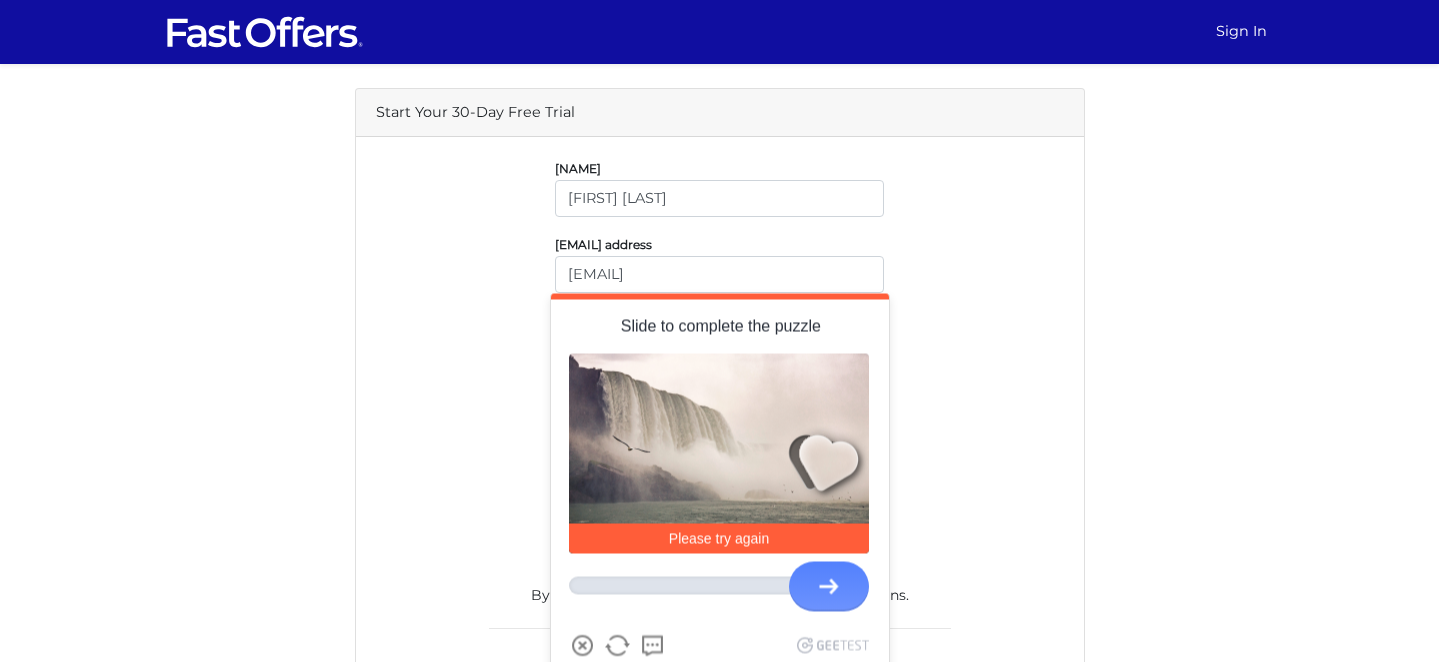 click on "Slide to complete the puzzle Please try again Close Refresh More info Visual impairment Back" at bounding box center [720, 486] 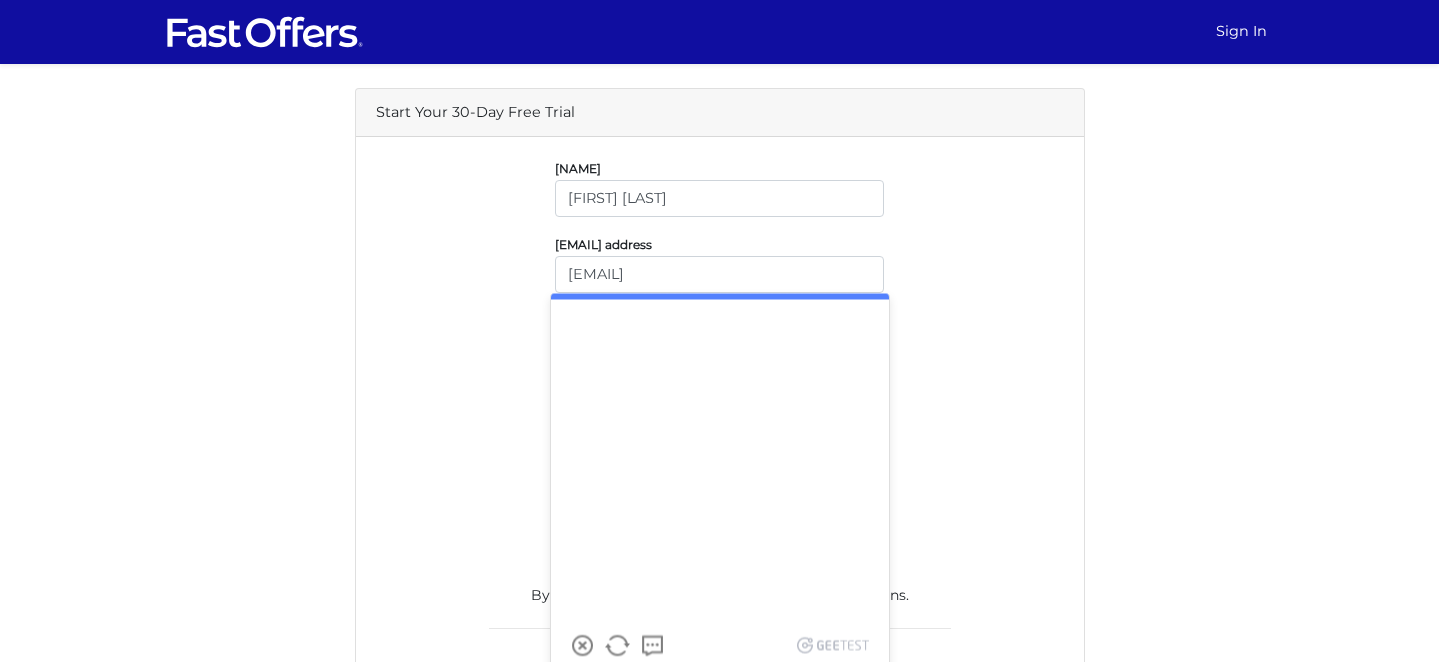 click on "Please try again" at bounding box center (720, 485) 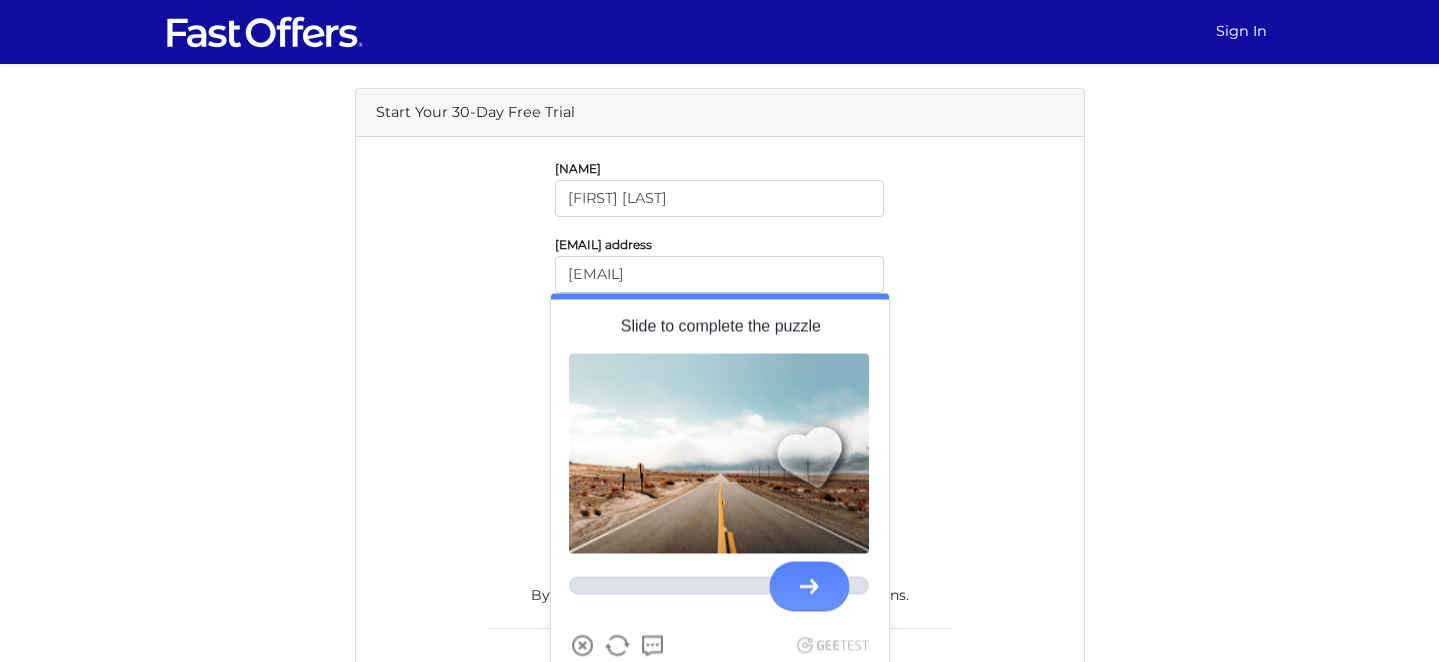 click at bounding box center (810, 587) 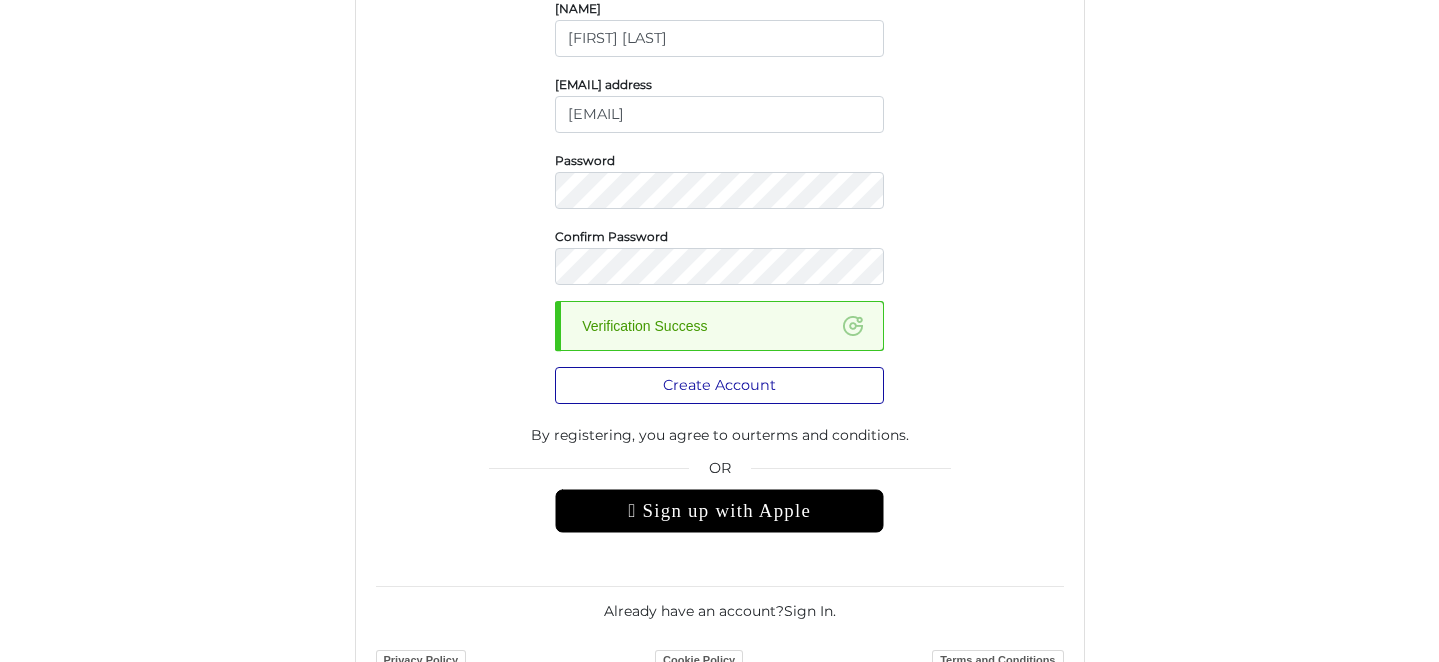 scroll, scrollTop: 219, scrollLeft: 0, axis: vertical 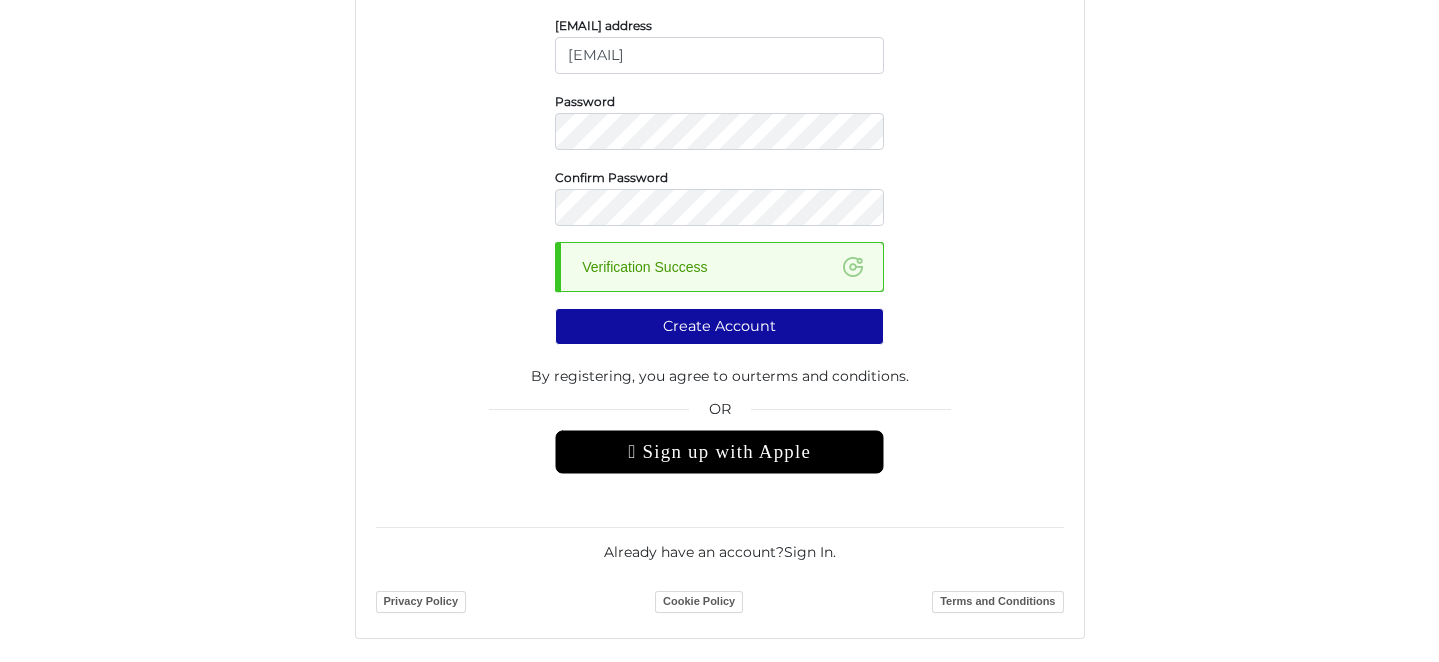 click on " Sign up with Apple" at bounding box center [719, 452] 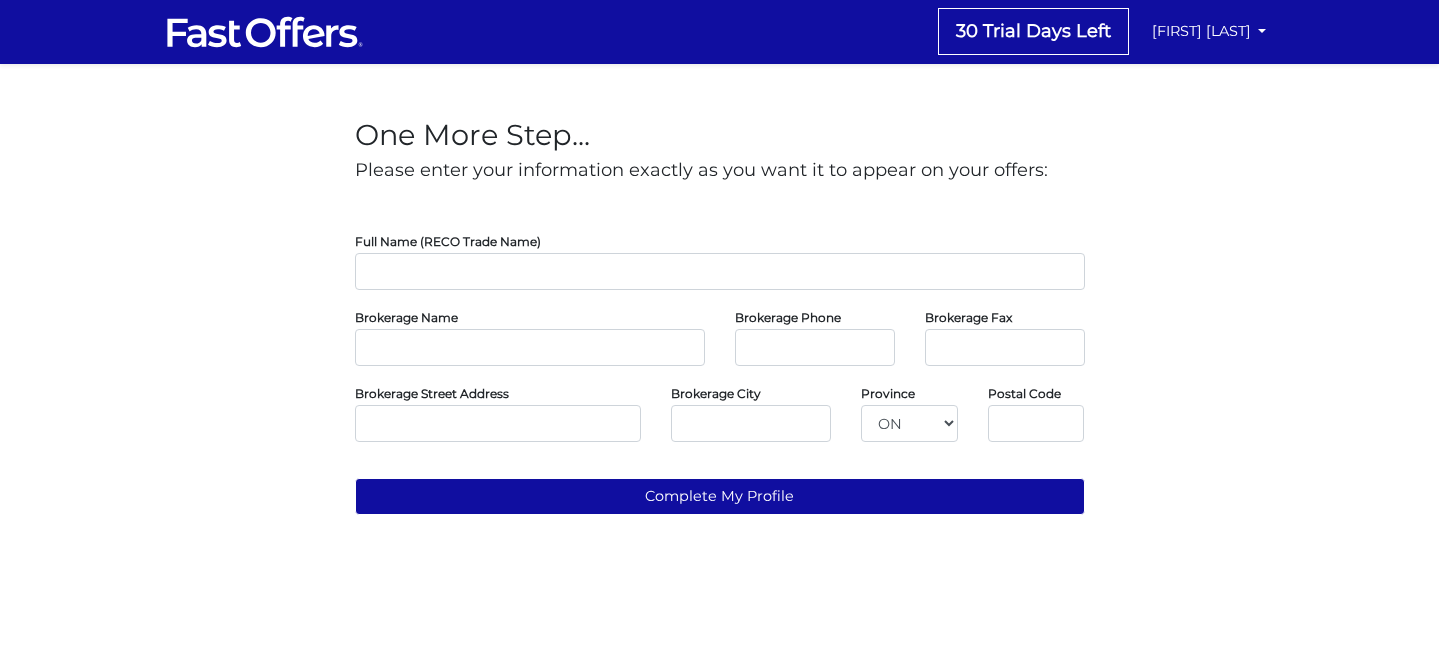 scroll, scrollTop: 0, scrollLeft: 0, axis: both 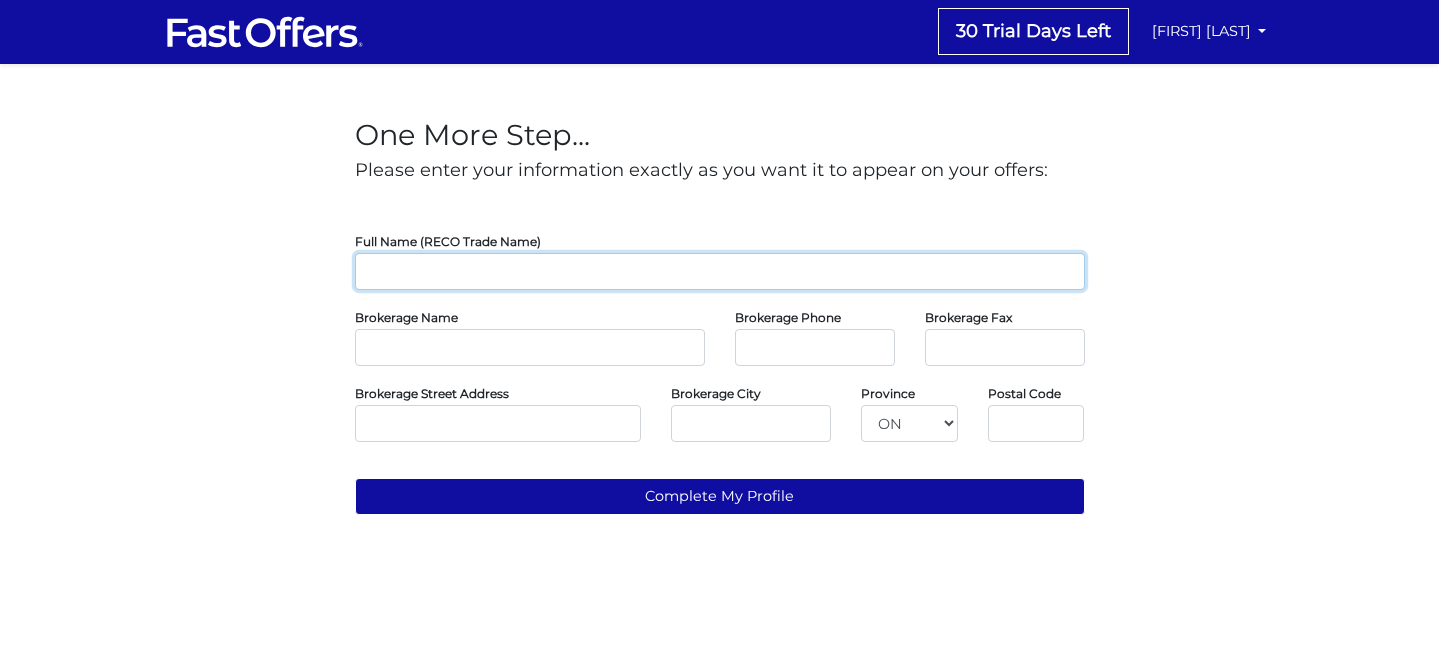 click at bounding box center (720, 271) 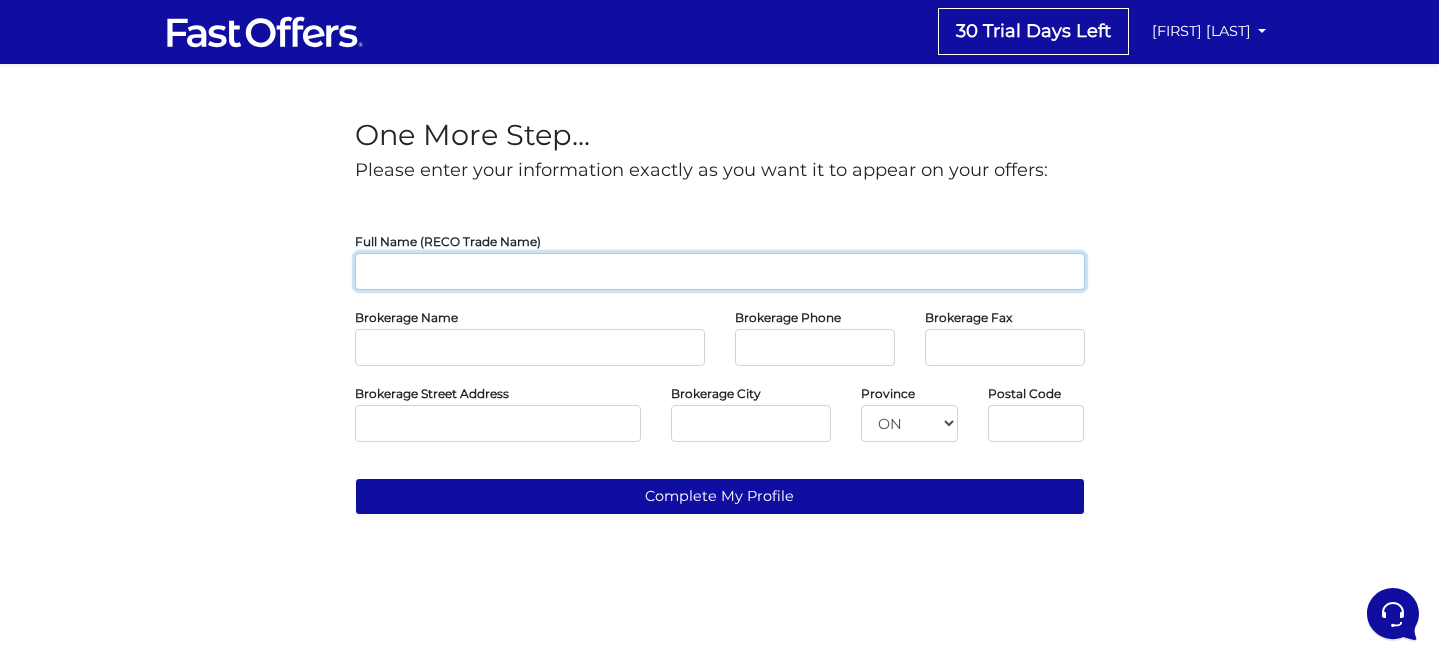 scroll, scrollTop: 0, scrollLeft: 0, axis: both 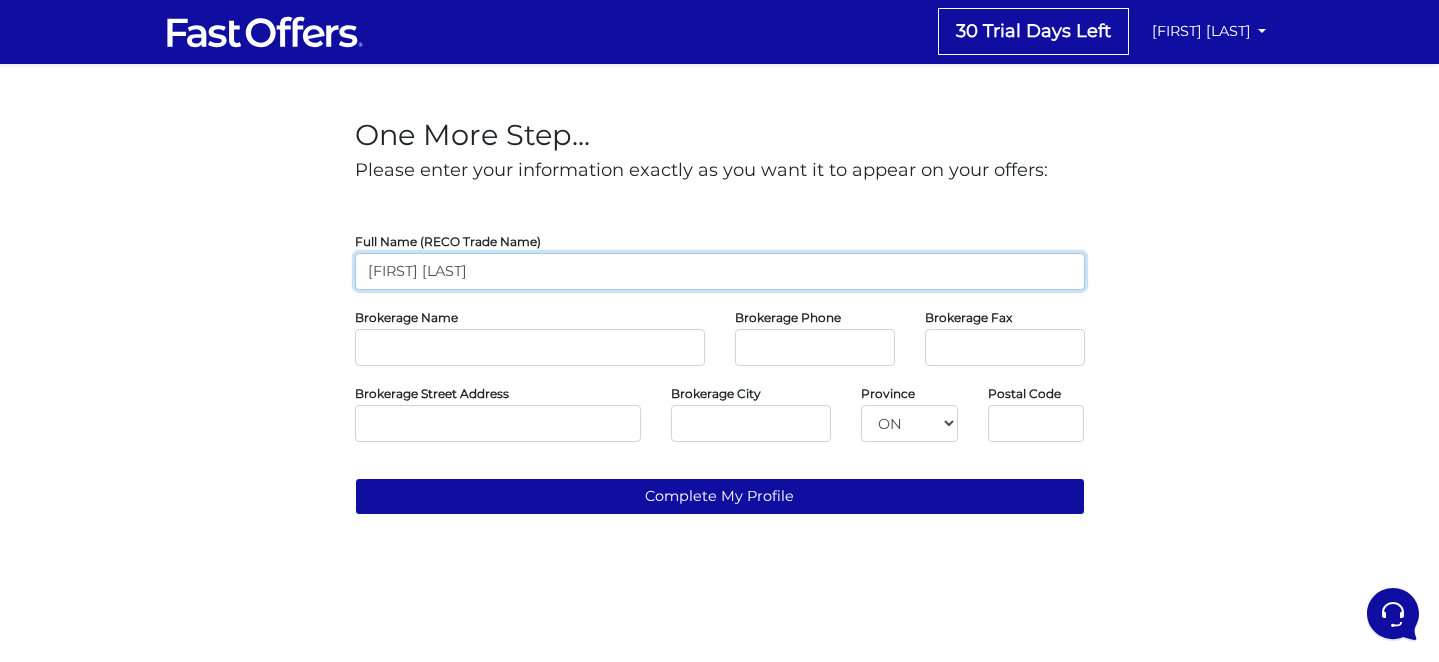 type on "[FIRST] [LAST]" 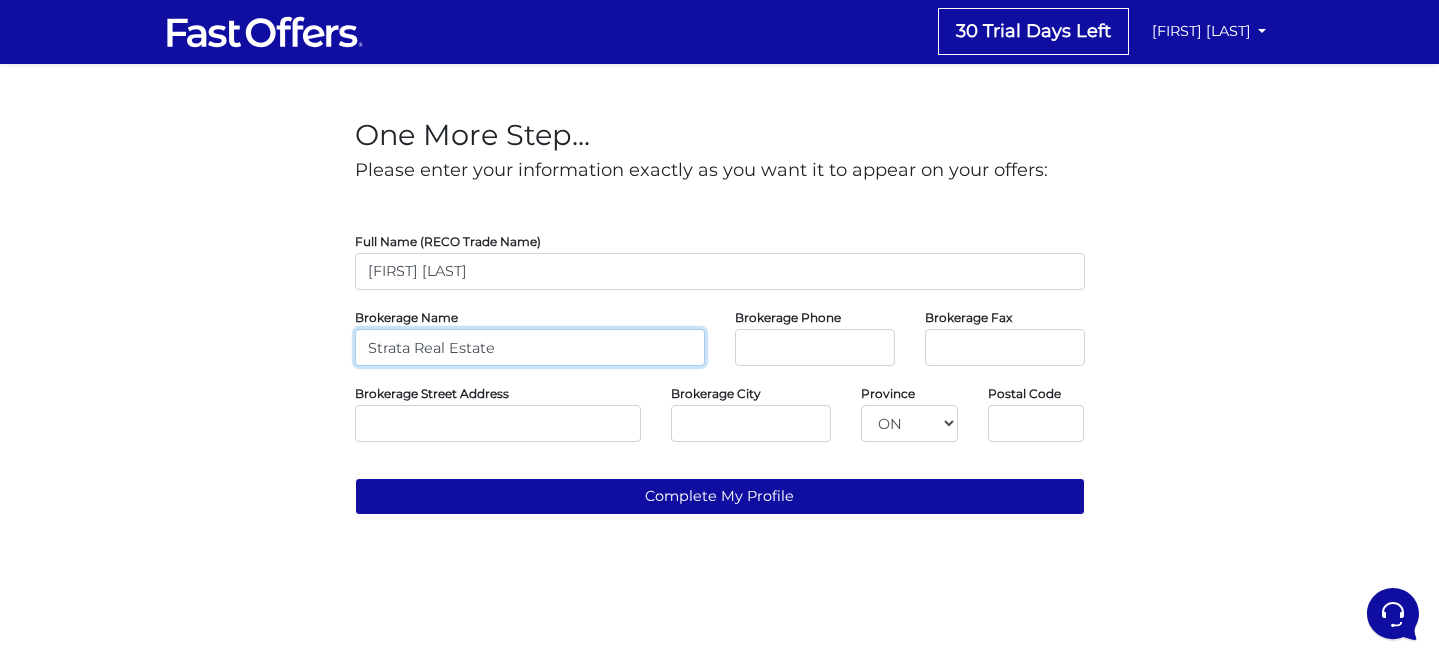 type on "[COMPANY_NAME_PARTIAL]" 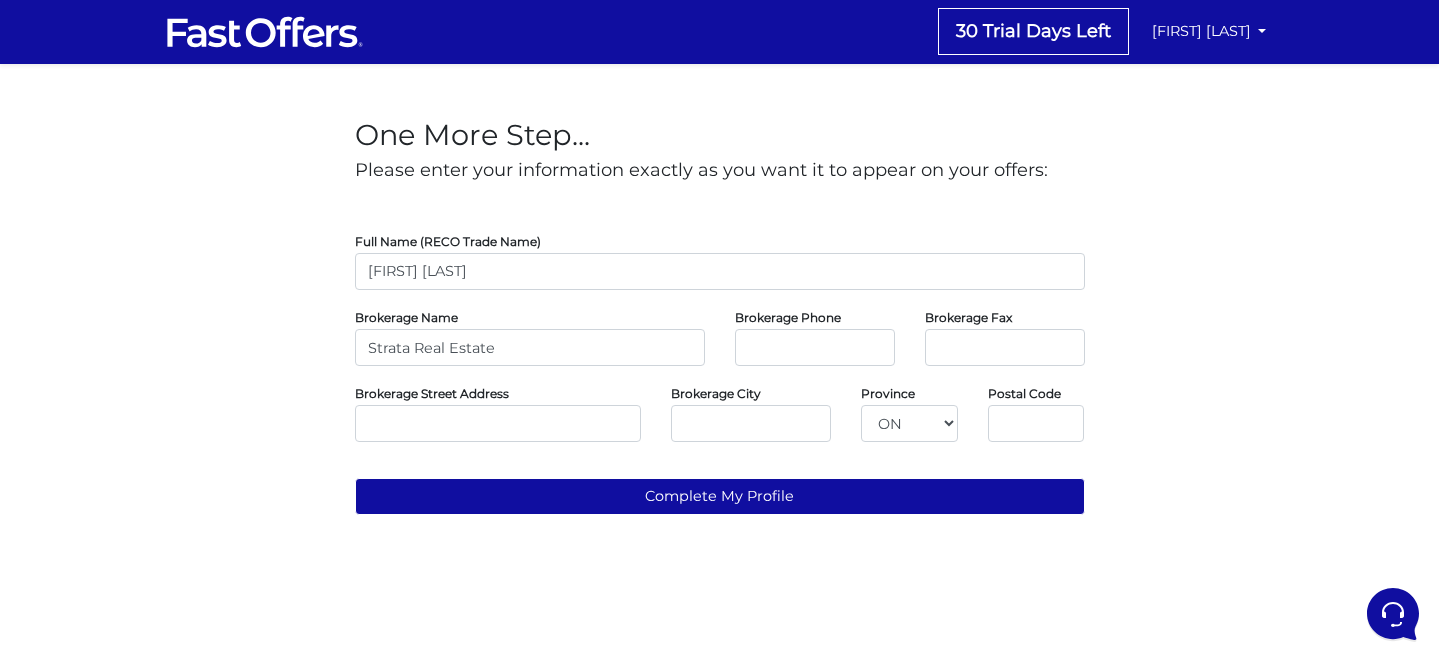 click on "One More Step...
Please enter your information exactly as you want it to appear on your offers:
Full Name (RECO Trade Name)
[FIRST] [LAST]
Brokerage Name
[COMPANY_NAME]
Brokerage Phone
Brokerage Fax
Province" at bounding box center (719, 309) 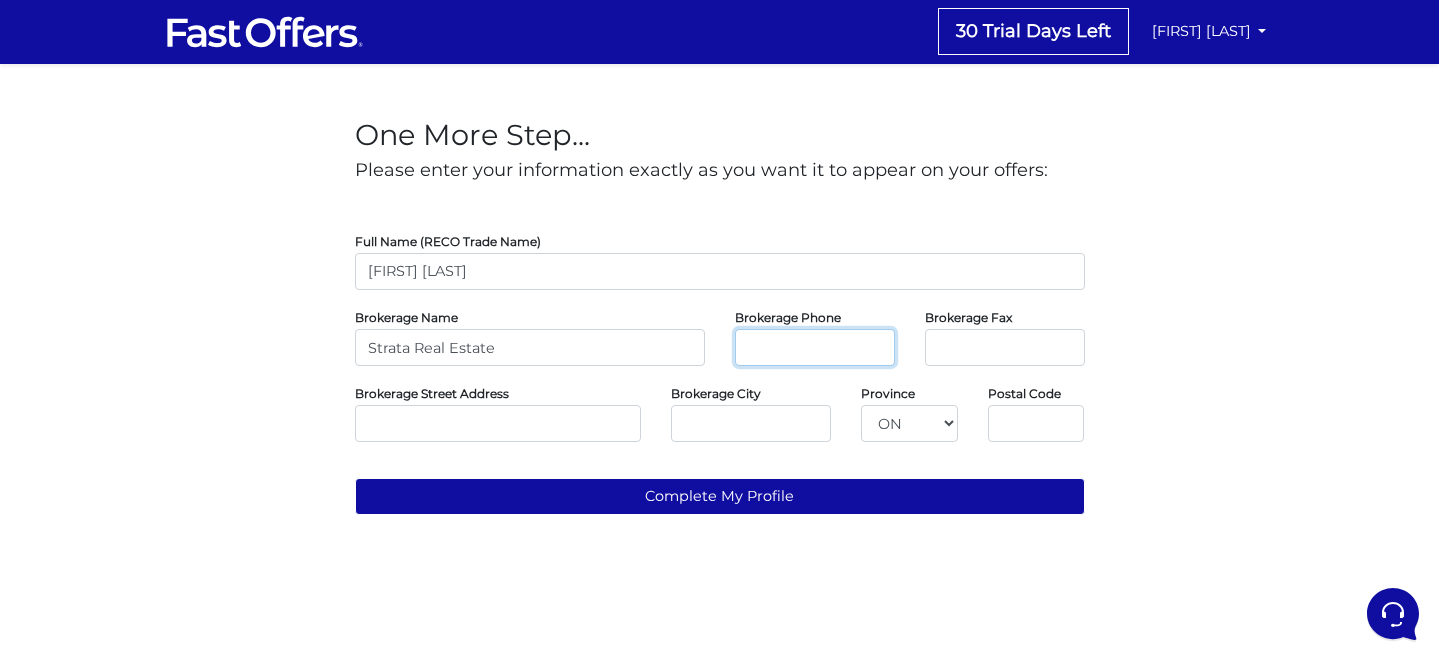 click at bounding box center (815, 347) 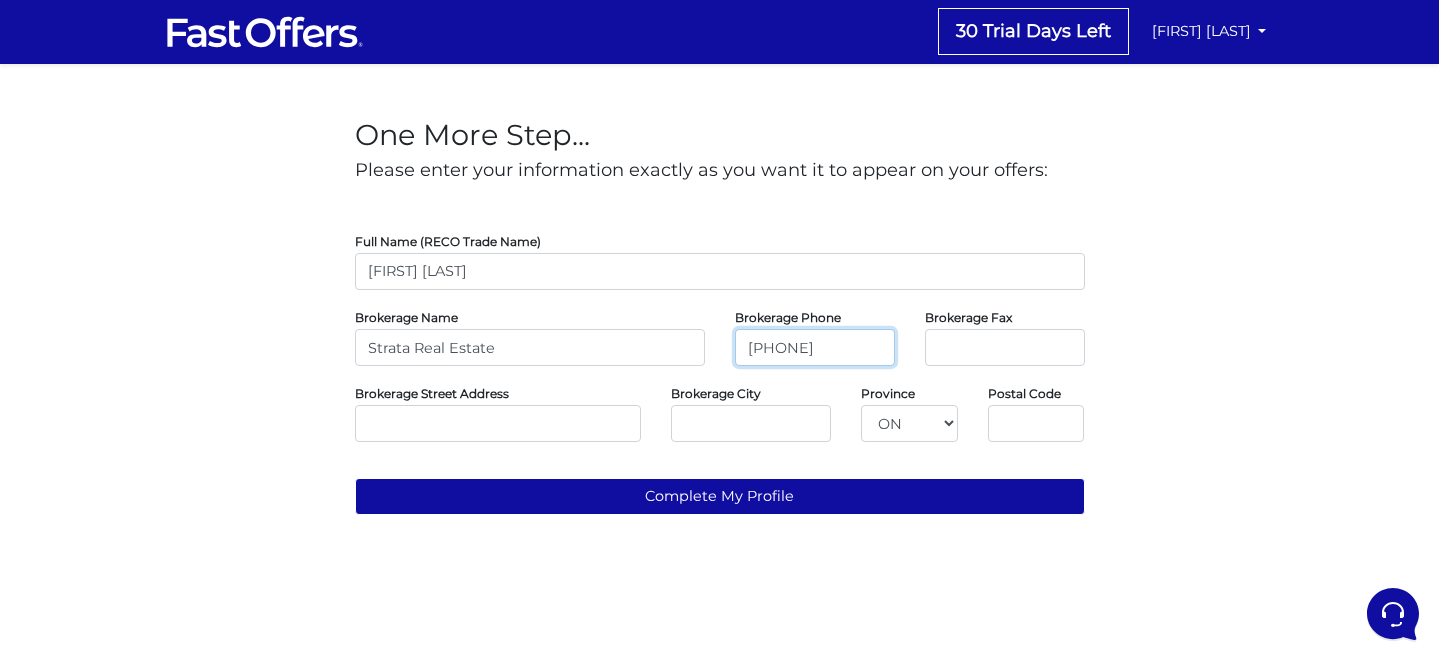 type on "4167208080" 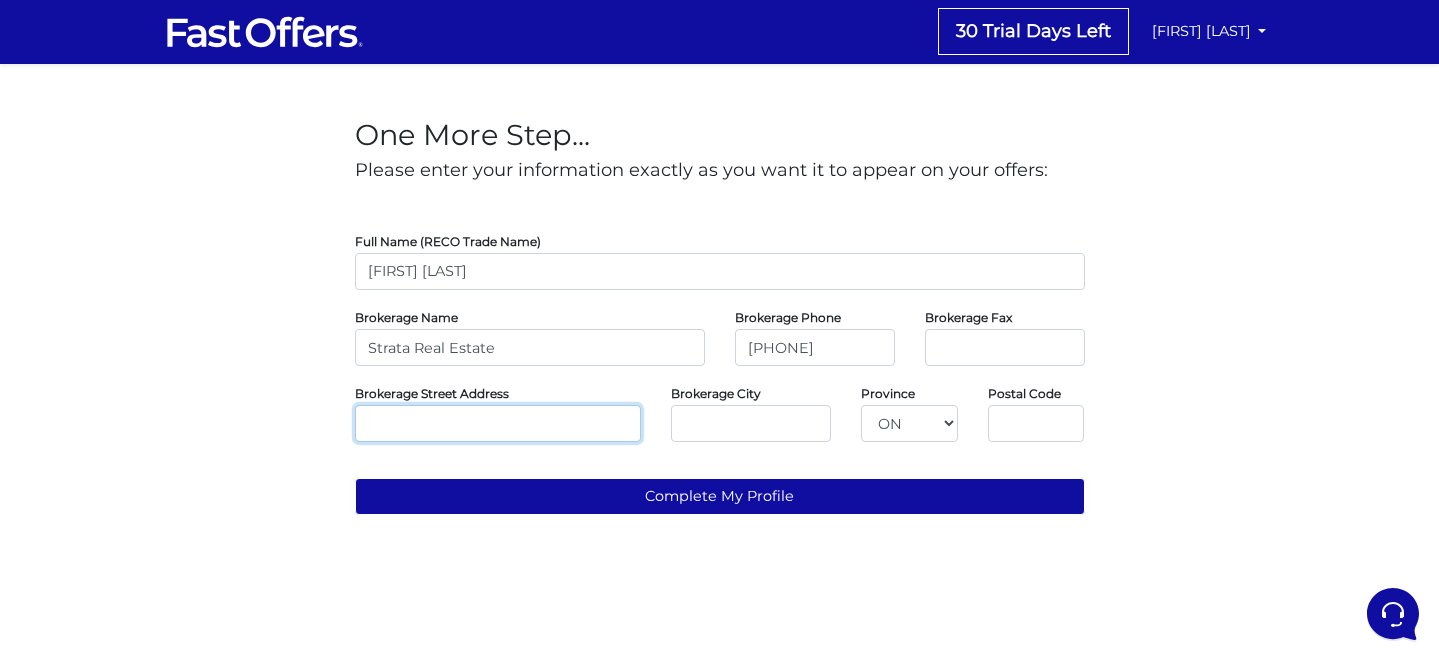 click at bounding box center (498, 423) 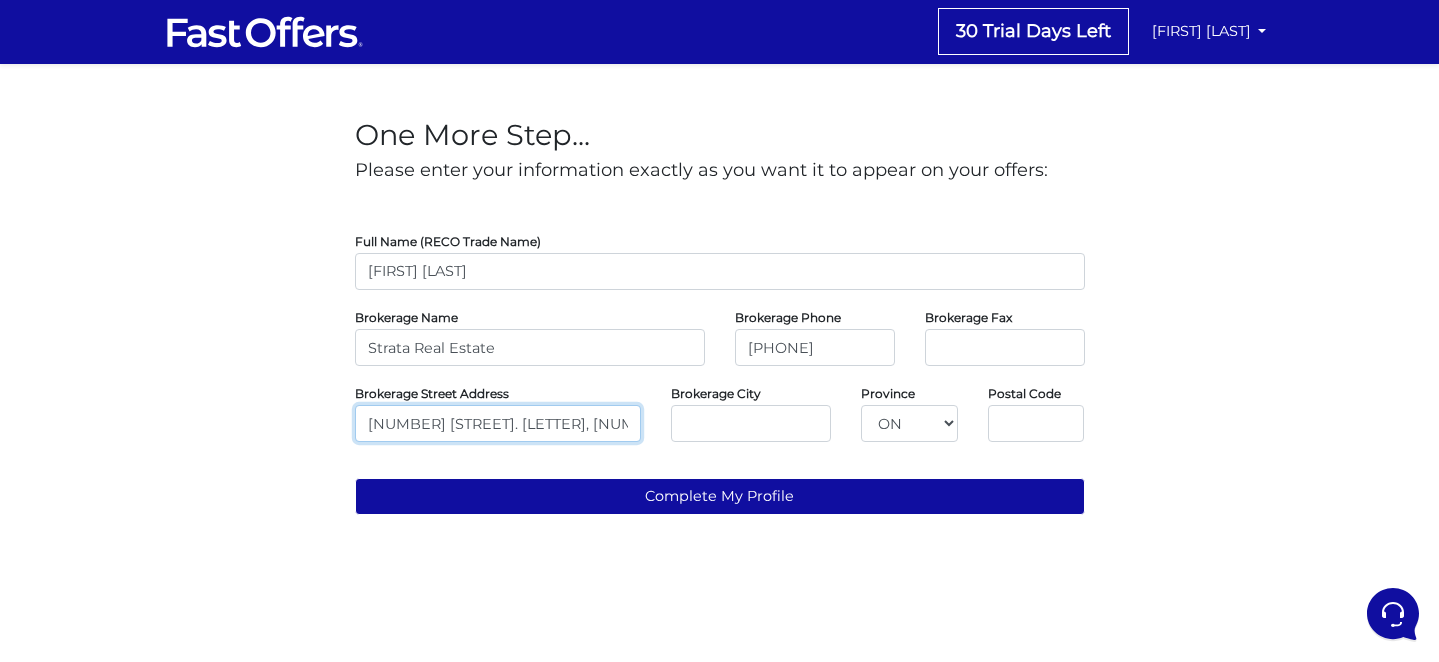 type on "340 King St. E., 4th fl" 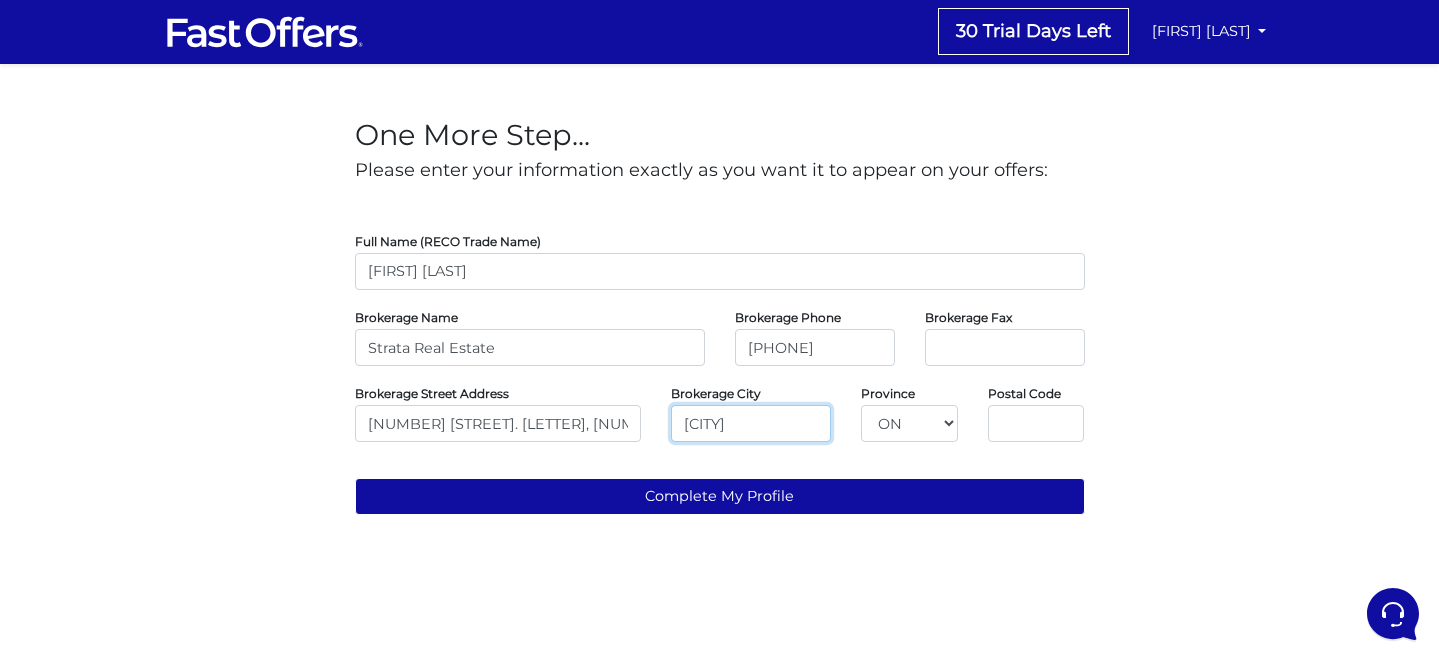 type on "Toronto" 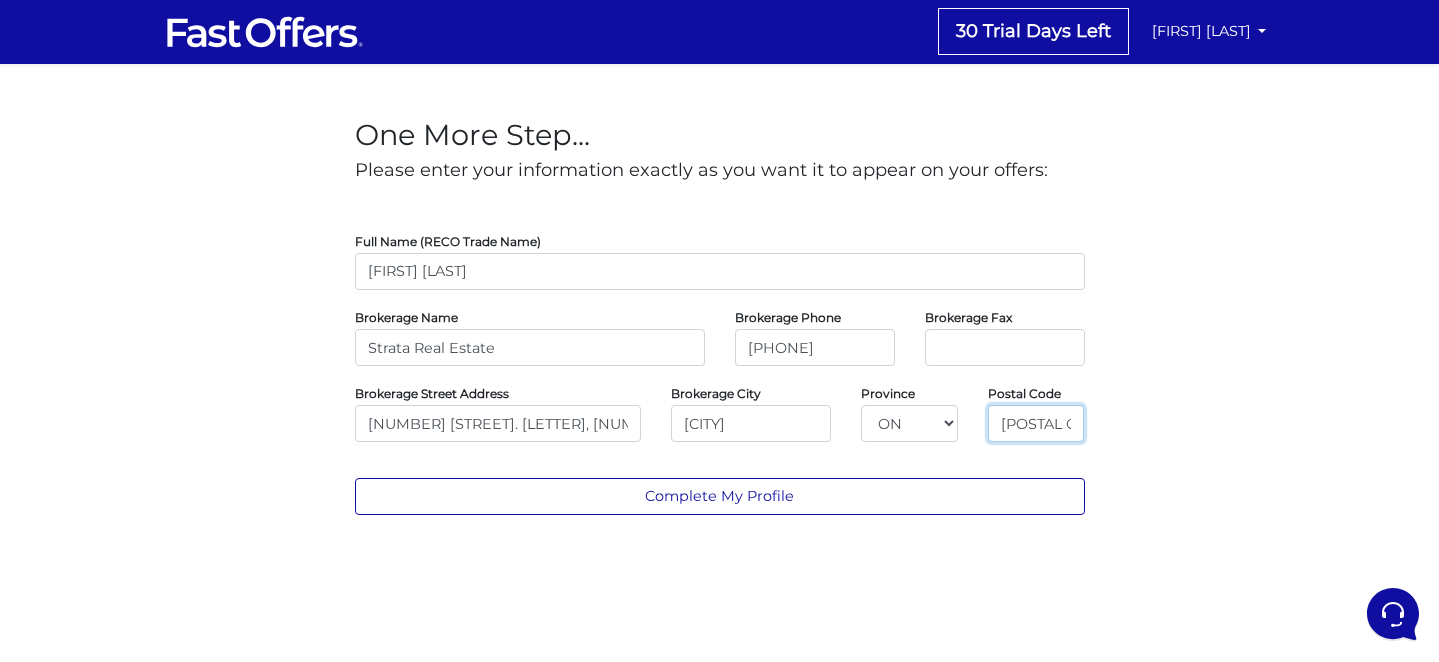 type on "M5A1K8" 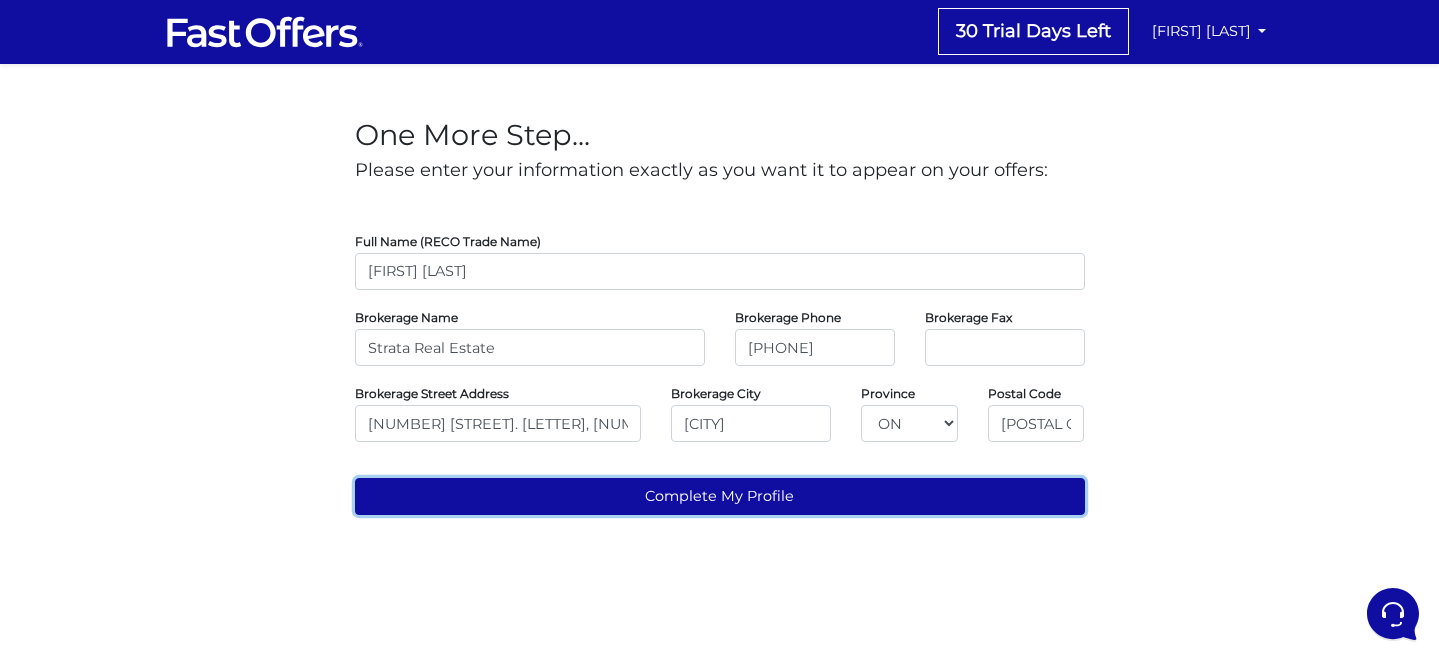 click on "Complete My Profile" at bounding box center [720, 496] 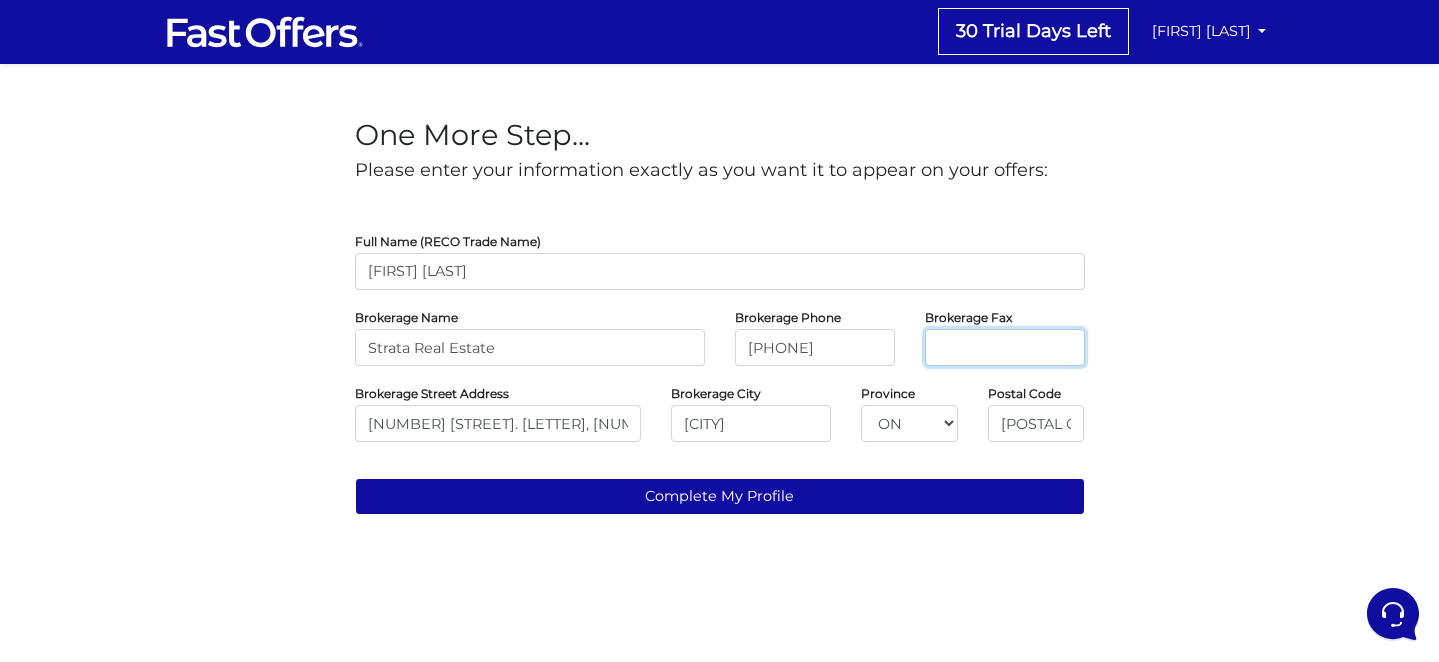 click at bounding box center (1005, 347) 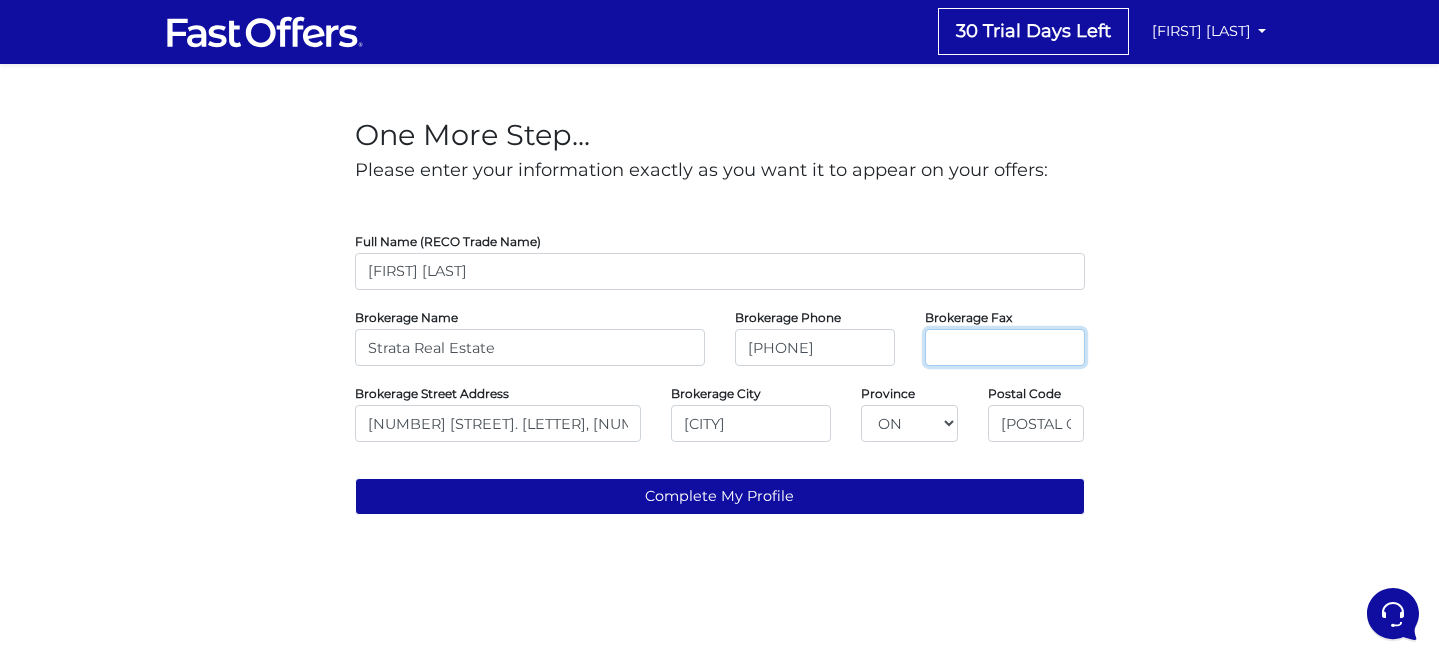 click at bounding box center (1005, 347) 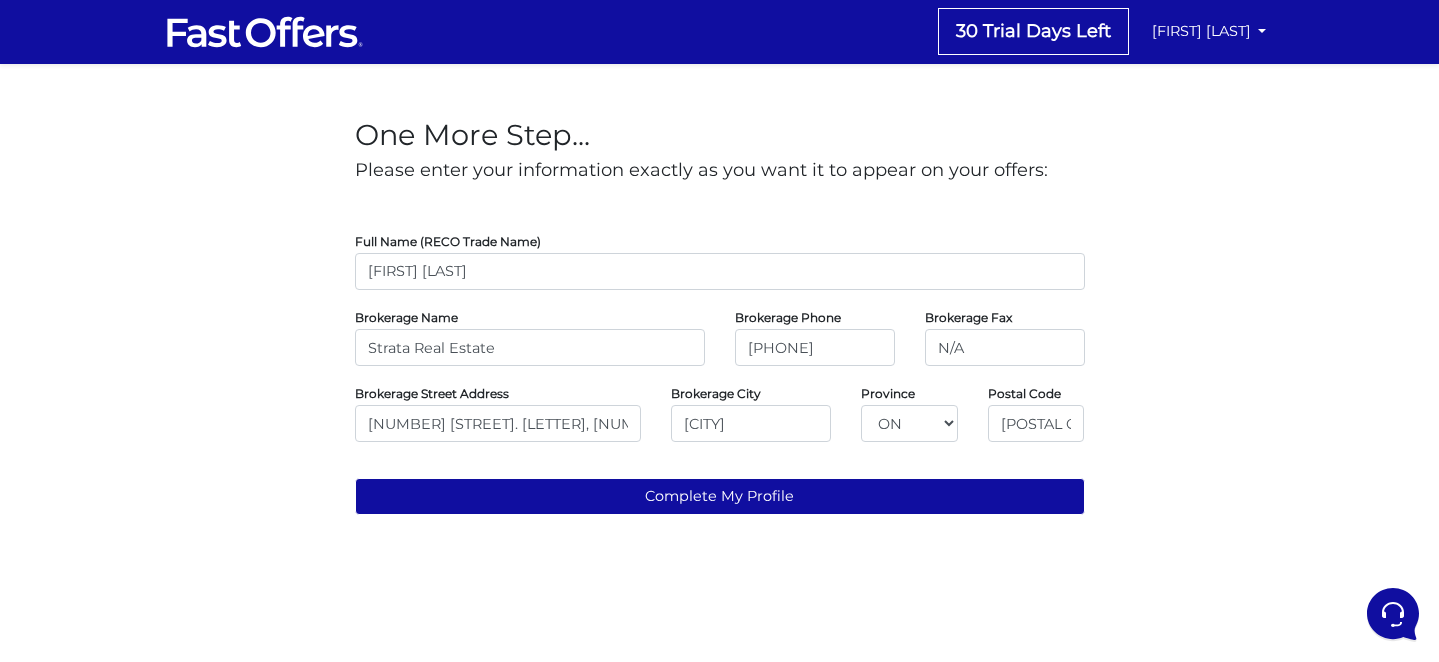 click on "One More Step...
Please enter your information exactly as you want it to appear on your offers:
Full Name (RECO Trade Name)
Greg Baxter
Brokerage Name
Strata Real Estate
Brokerage Phone
4167208080
Brokerage Fax
N/A
Brokerage City ON" at bounding box center (720, 309) 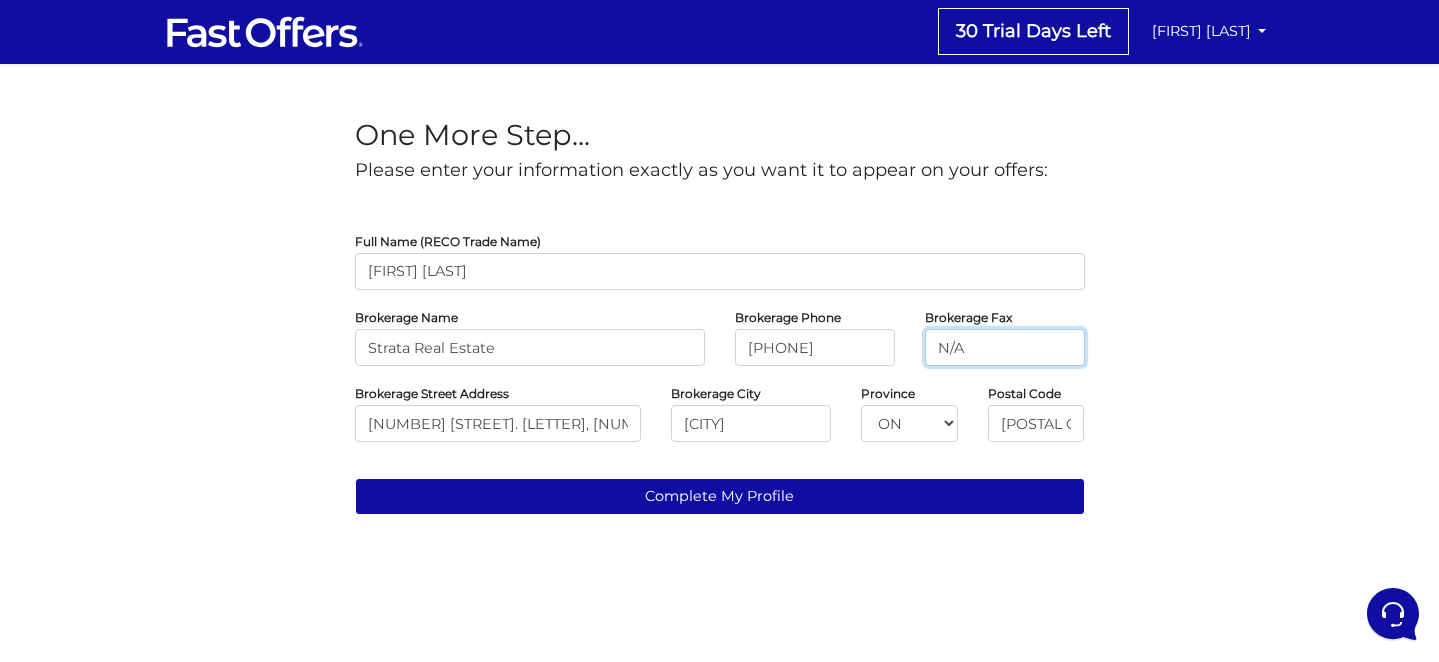 drag, startPoint x: 1015, startPoint y: 347, endPoint x: 912, endPoint y: 347, distance: 103 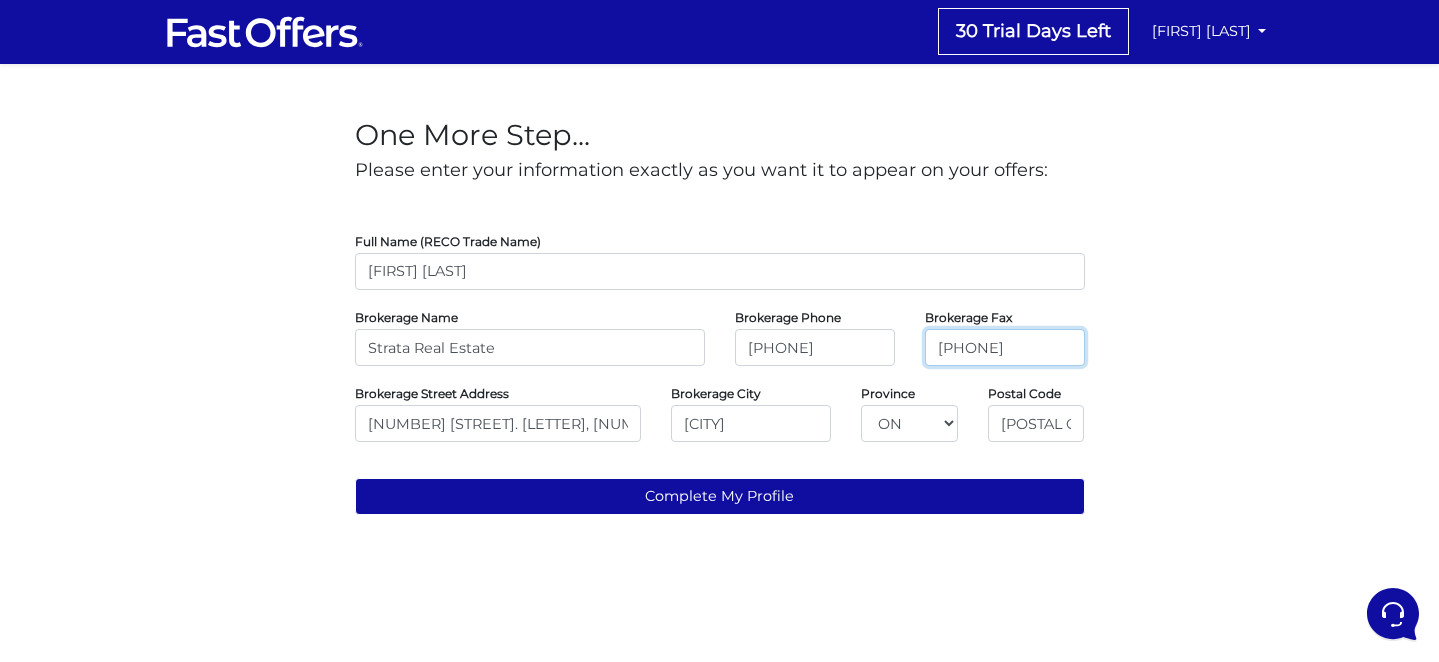 type on "4167208080" 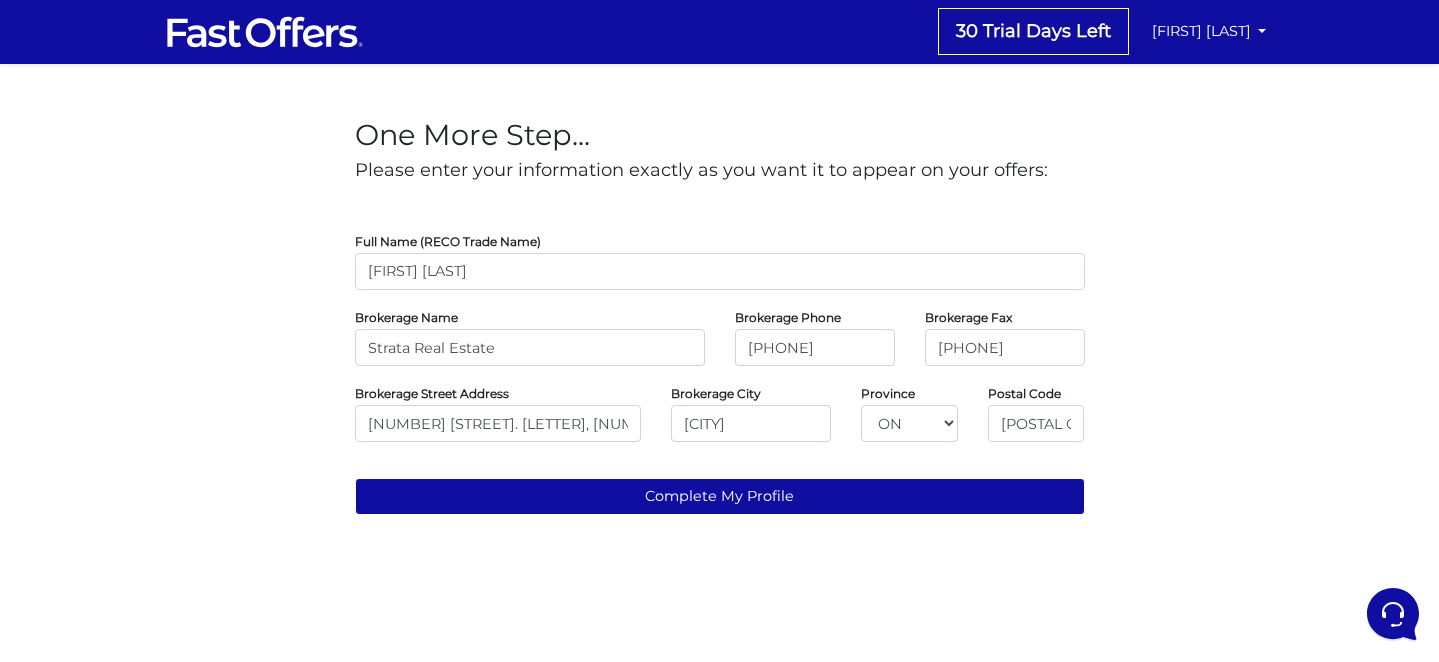 click on "One More Step...
Please enter your information exactly as you want it to appear on your offers:
Full Name (RECO Trade Name)
Greg Baxter
Brokerage Name
Strata Real Estate
Brokerage Phone
4167208080
Brokerage Fax
4167208080
Brokerage City" at bounding box center [720, 309] 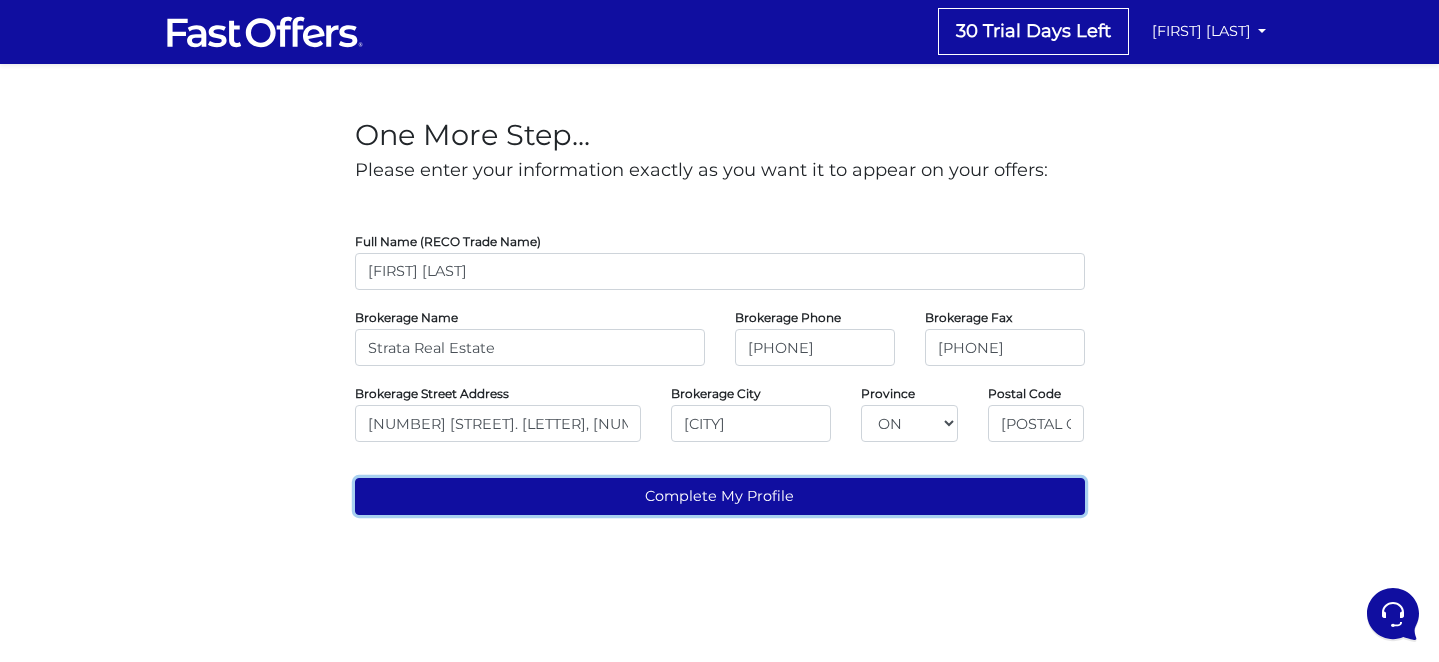 click on "Complete My Profile" at bounding box center (720, 496) 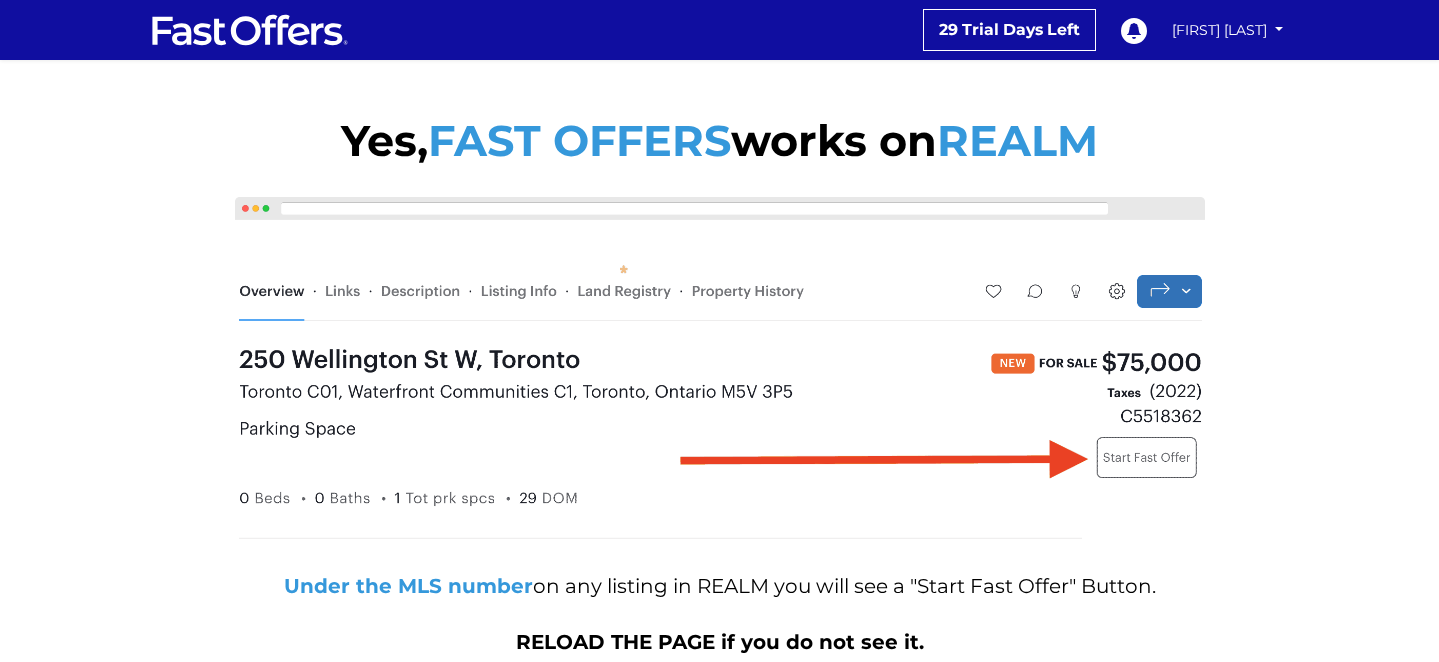 scroll, scrollTop: 0, scrollLeft: 0, axis: both 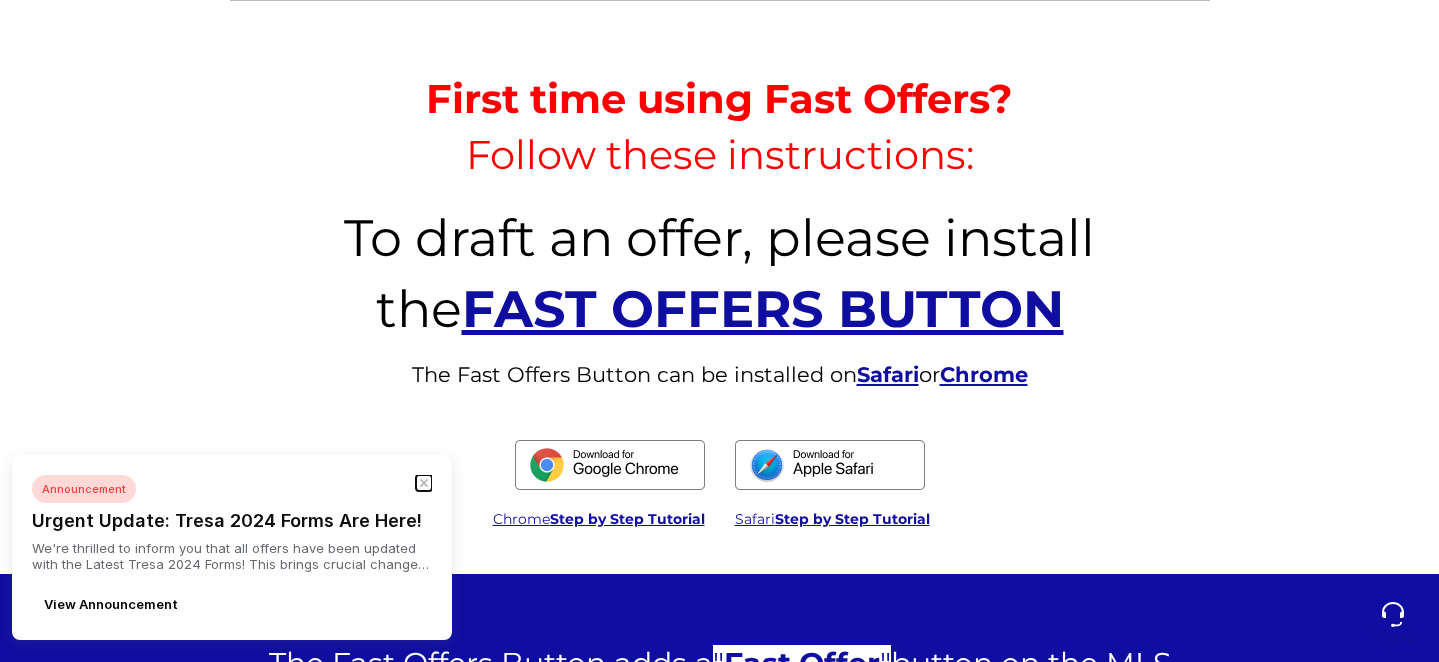 click at bounding box center [424, 462] 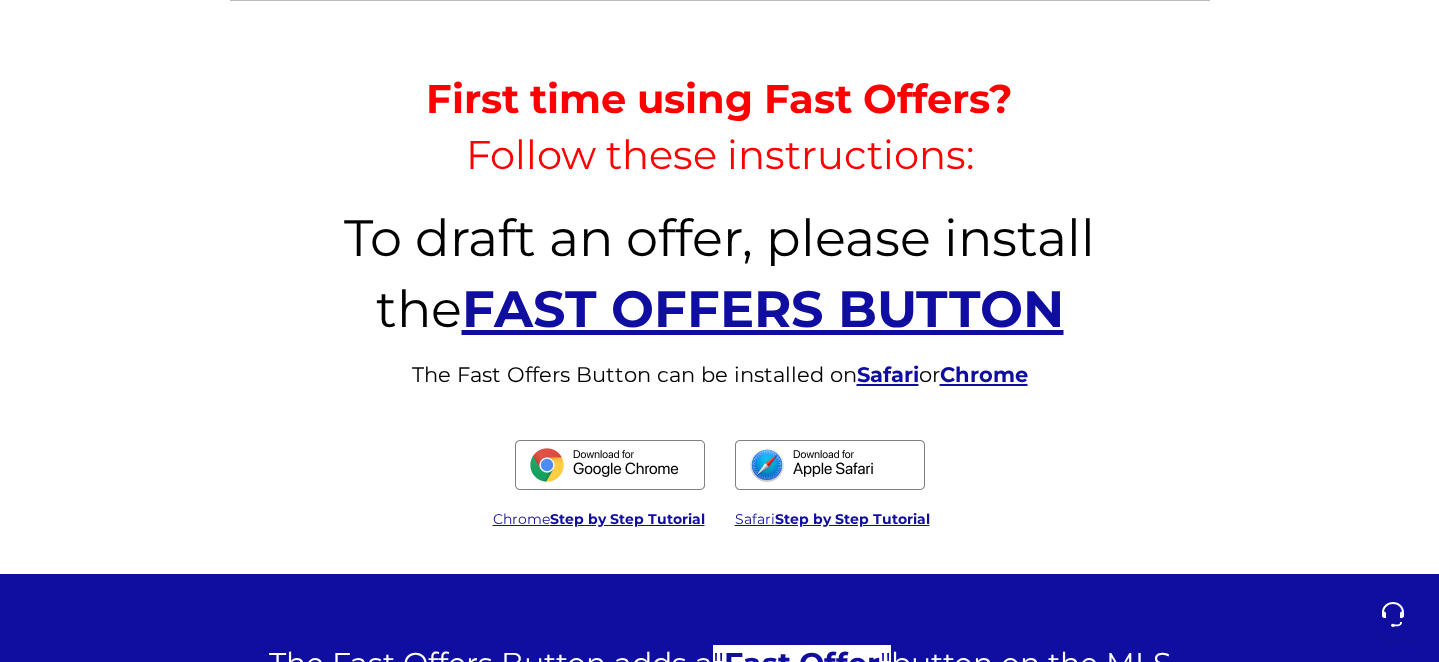 click on "Chrome" at bounding box center [984, 374] 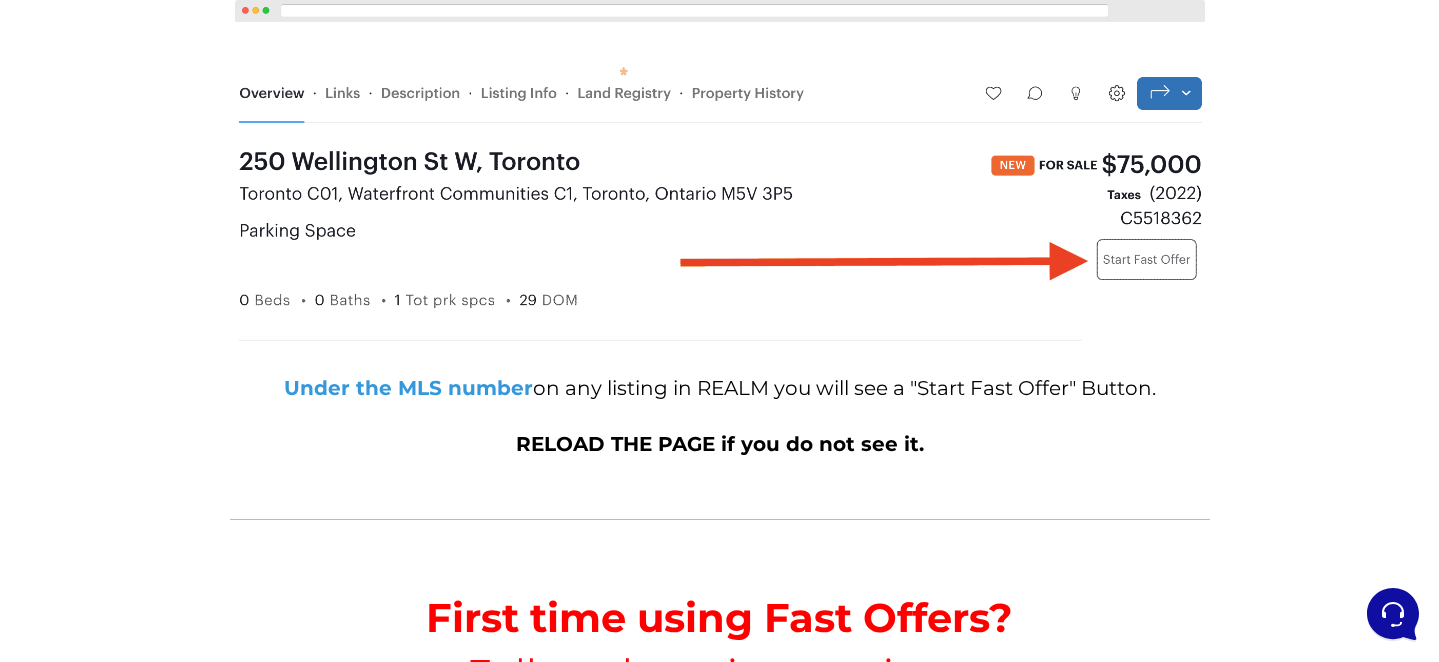 scroll, scrollTop: 0, scrollLeft: 0, axis: both 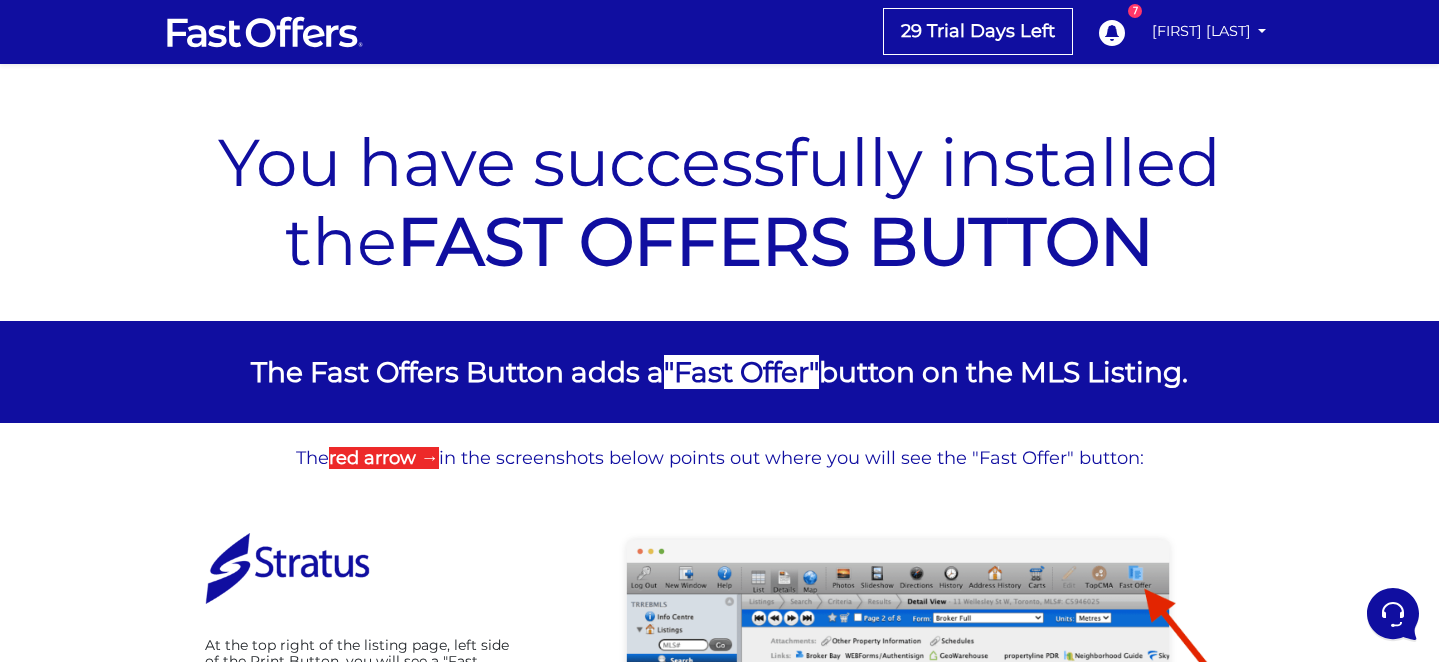 click on "You have successfully installed the  FAST OFFERS BUTTON" at bounding box center (720, 202) 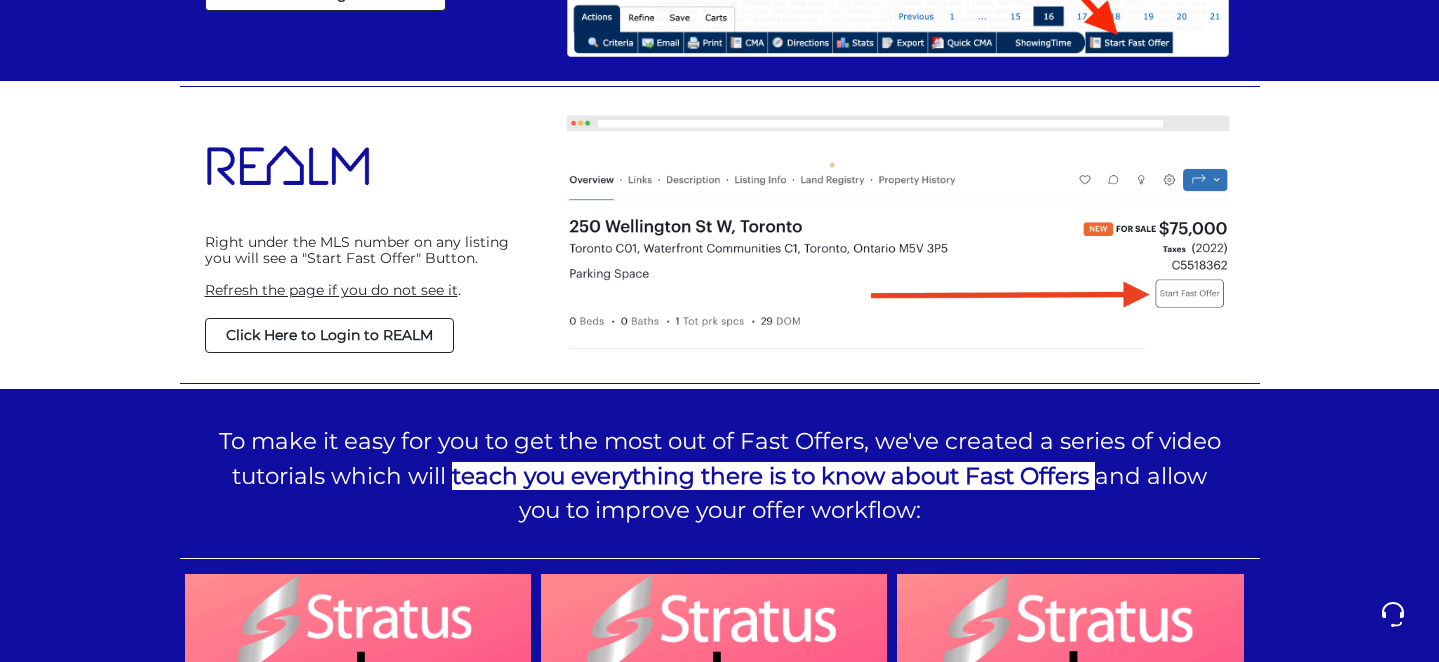 scroll, scrollTop: 1694, scrollLeft: 0, axis: vertical 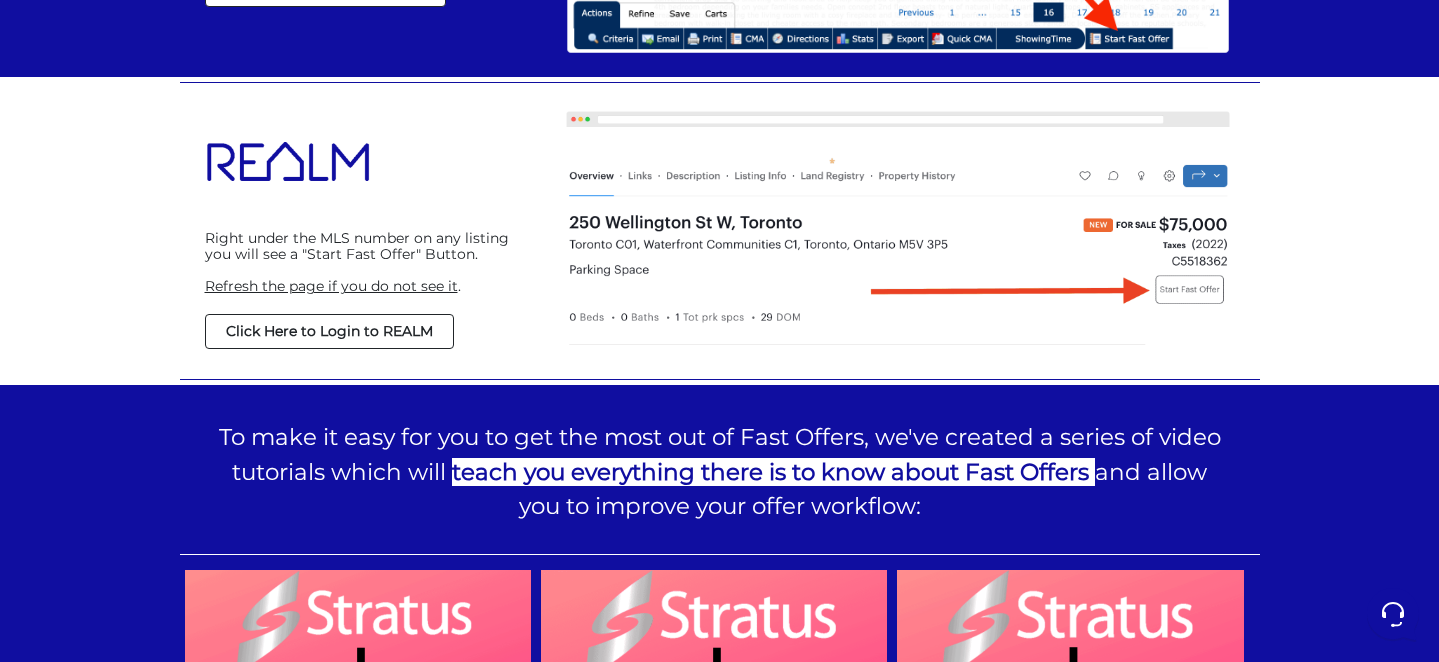 click on "Click Here to Login to REALM" at bounding box center (329, 331) 